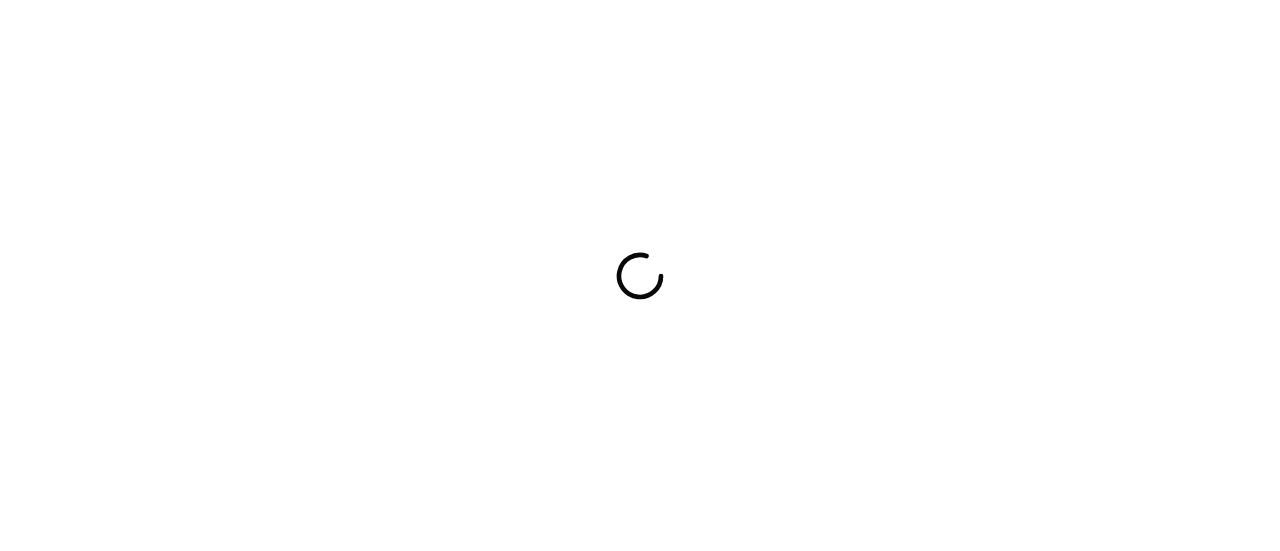 scroll, scrollTop: 0, scrollLeft: 0, axis: both 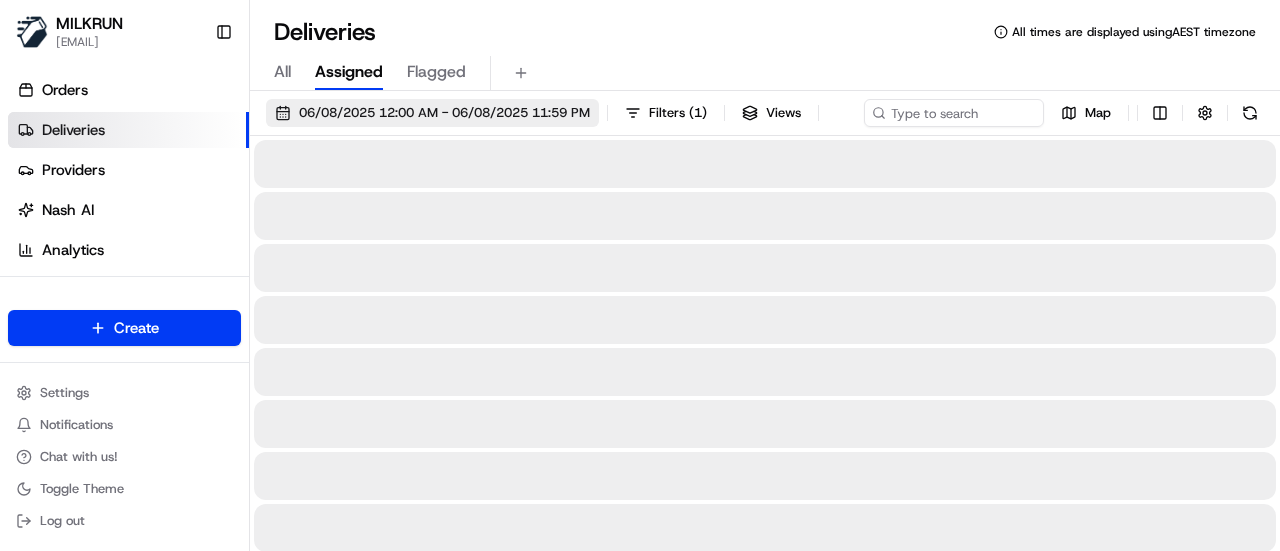 click on "06/08/2025 12:00 AM - 06/08/2025 11:59 PM" at bounding box center [444, 113] 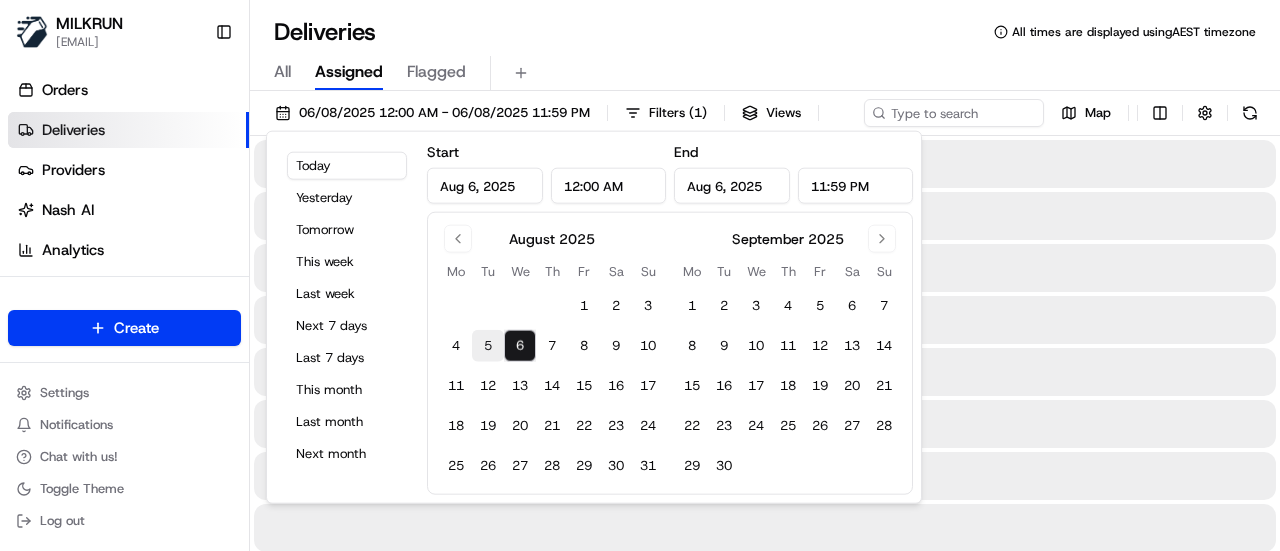 click on "5" at bounding box center (488, 346) 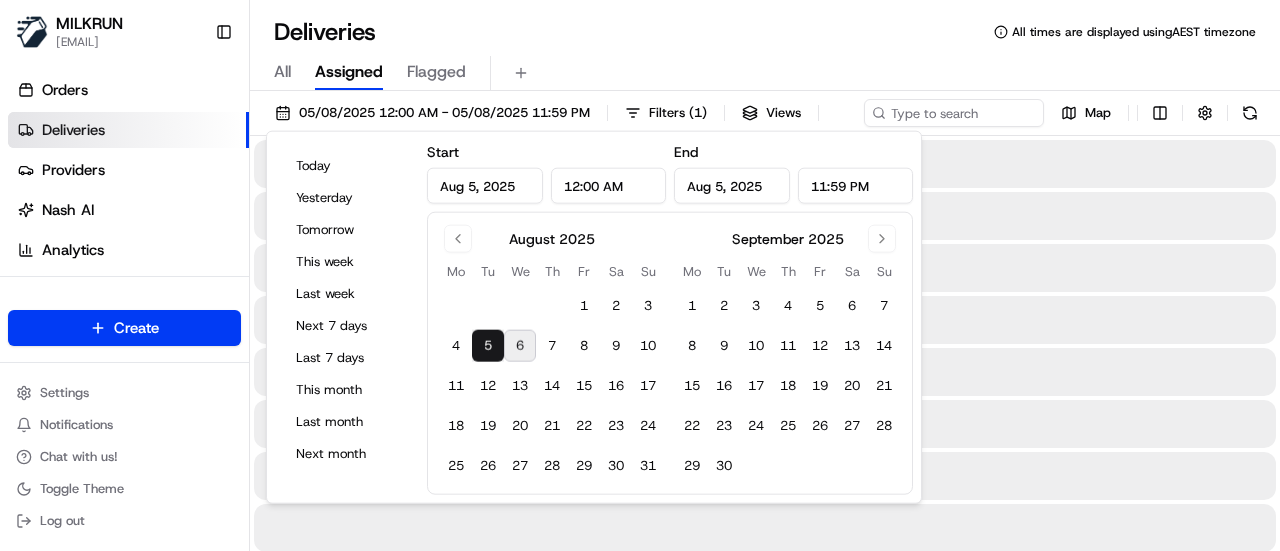 click on "5" at bounding box center [488, 346] 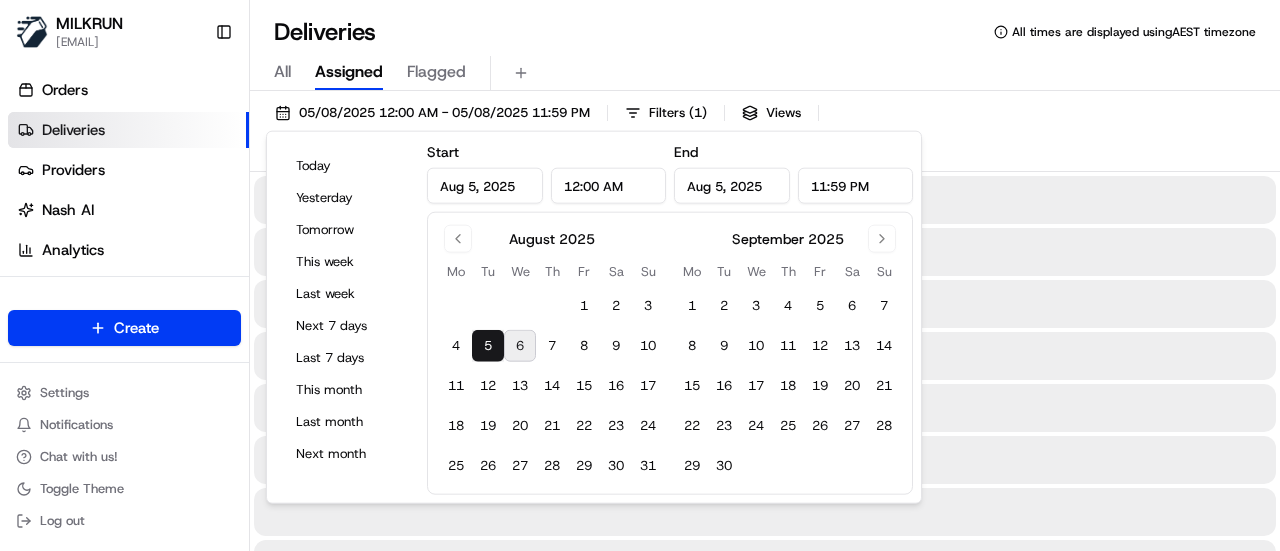 click on "05/08/2025 12:00 AM - 05/08/2025 11:59 PM Filters ( 1 ) Views Map" at bounding box center (765, 135) 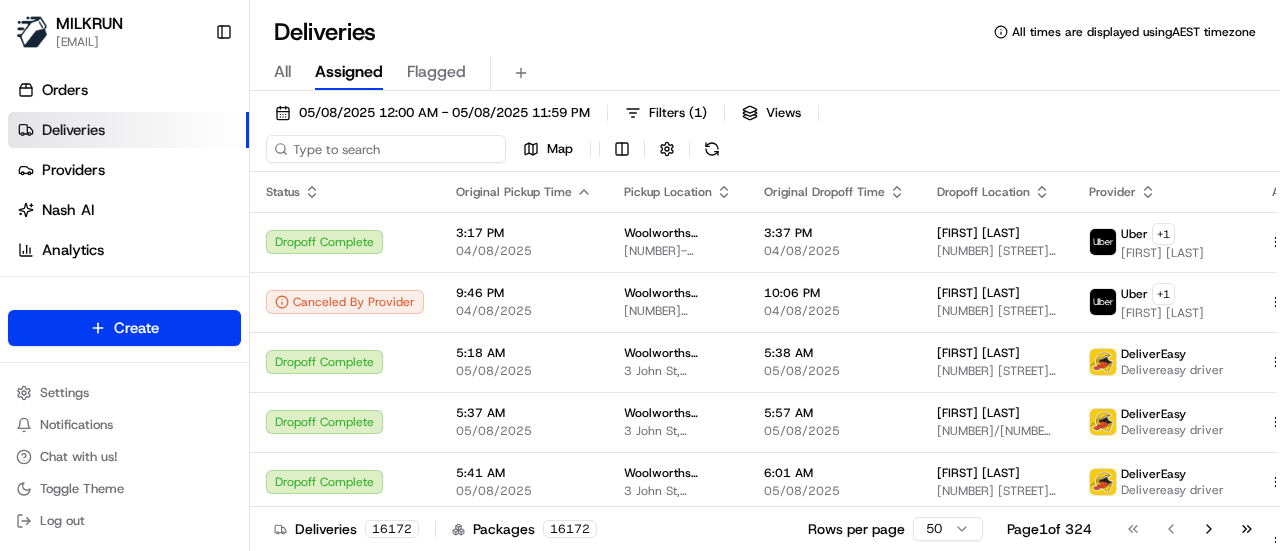 paste on "772e2a70-92b4-47c2-8c21-4d99404dda5a" 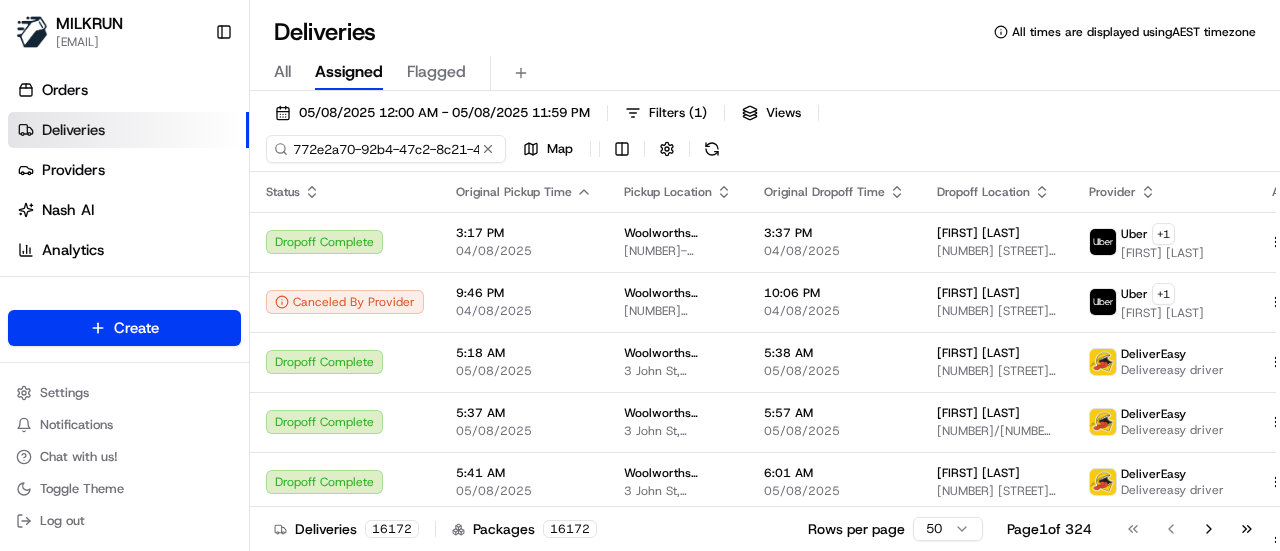 scroll, scrollTop: 0, scrollLeft: 99, axis: horizontal 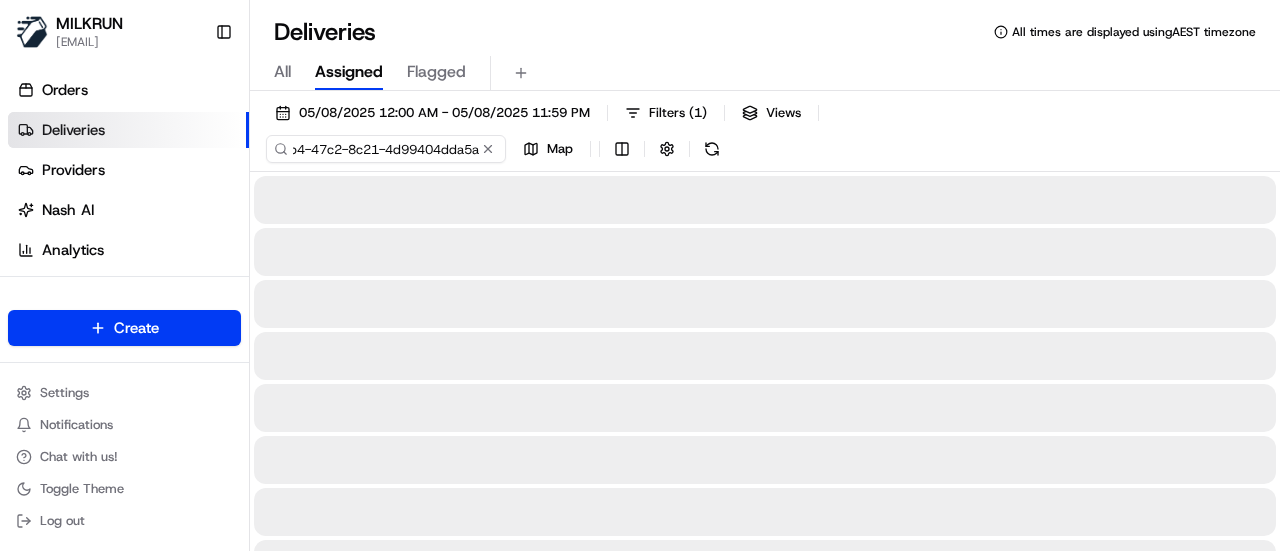 type on "772e2a70-92b4-47c2-8c21-4d99404dda5a" 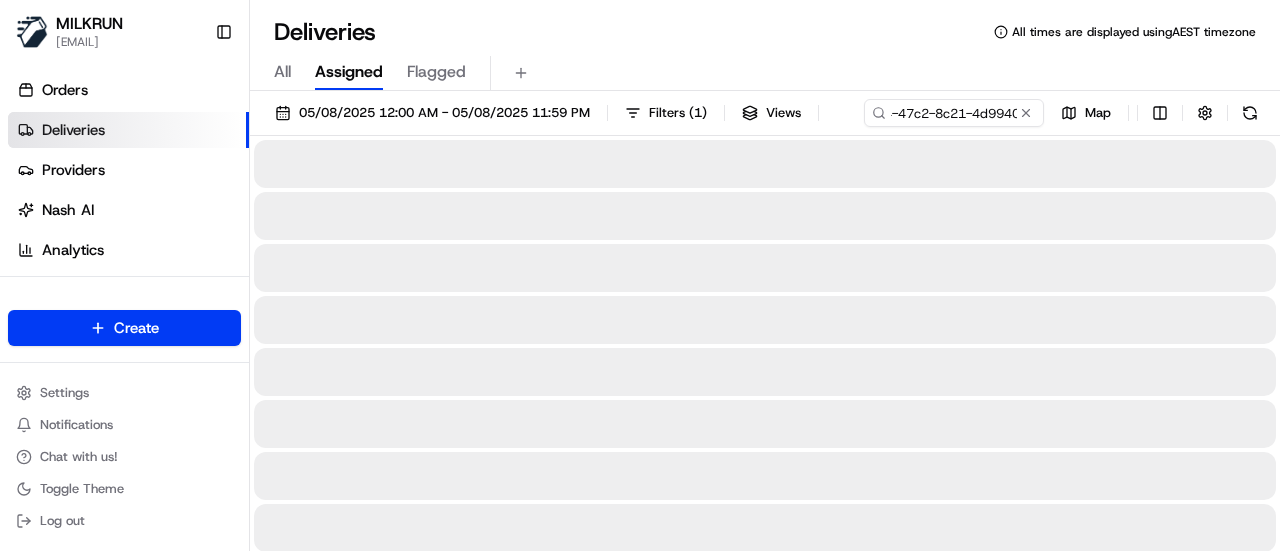 scroll, scrollTop: 0, scrollLeft: 0, axis: both 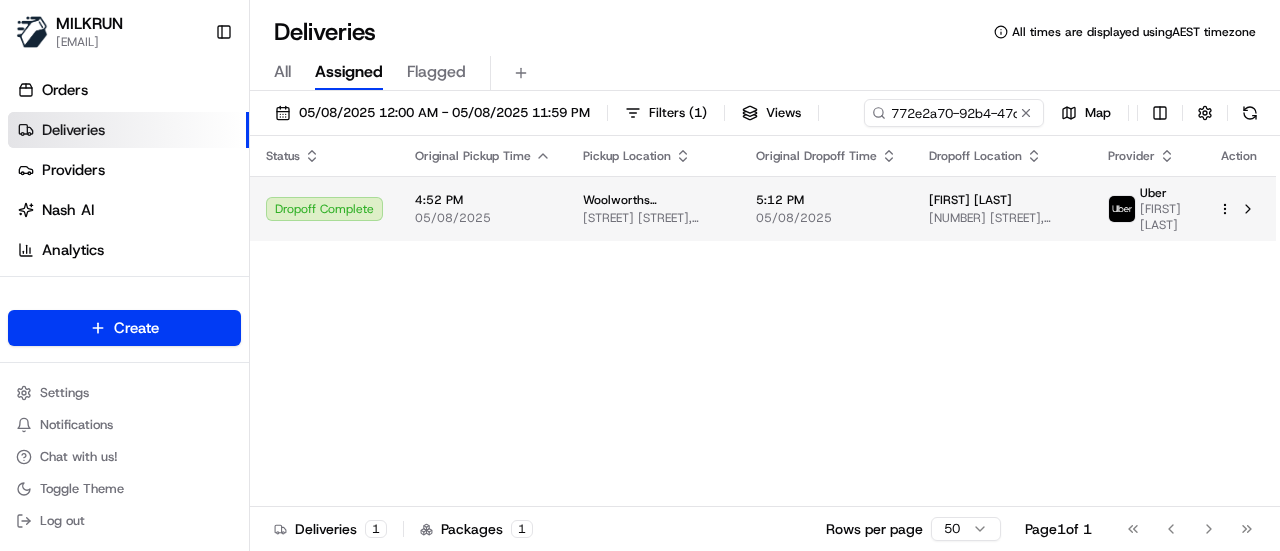 click on "Dropoff Complete" at bounding box center (324, 209) 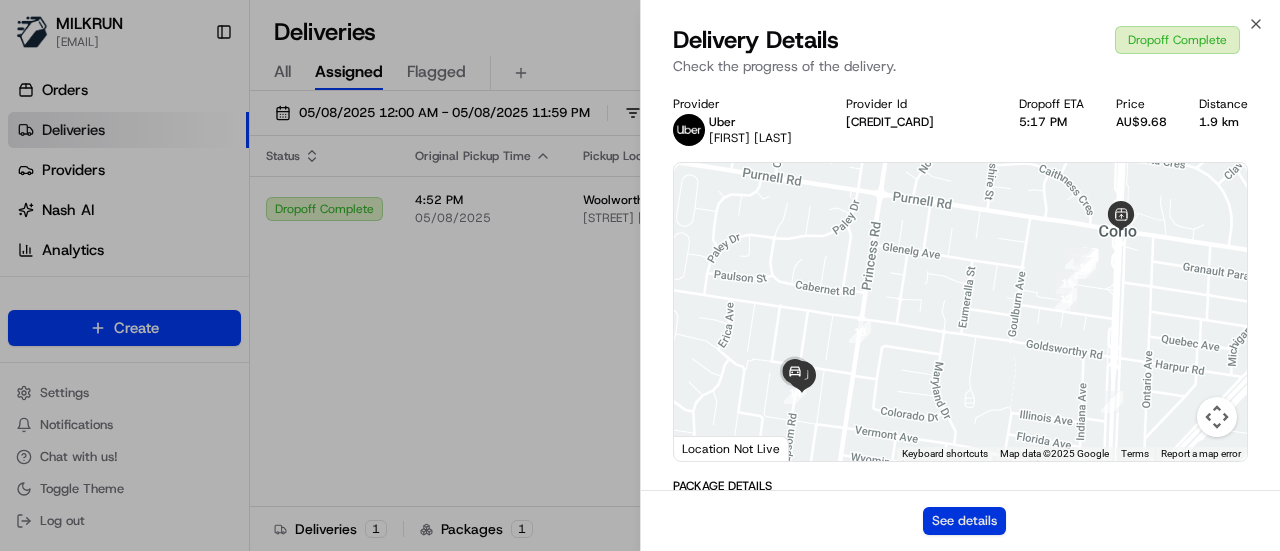 click on "See details" at bounding box center [964, 521] 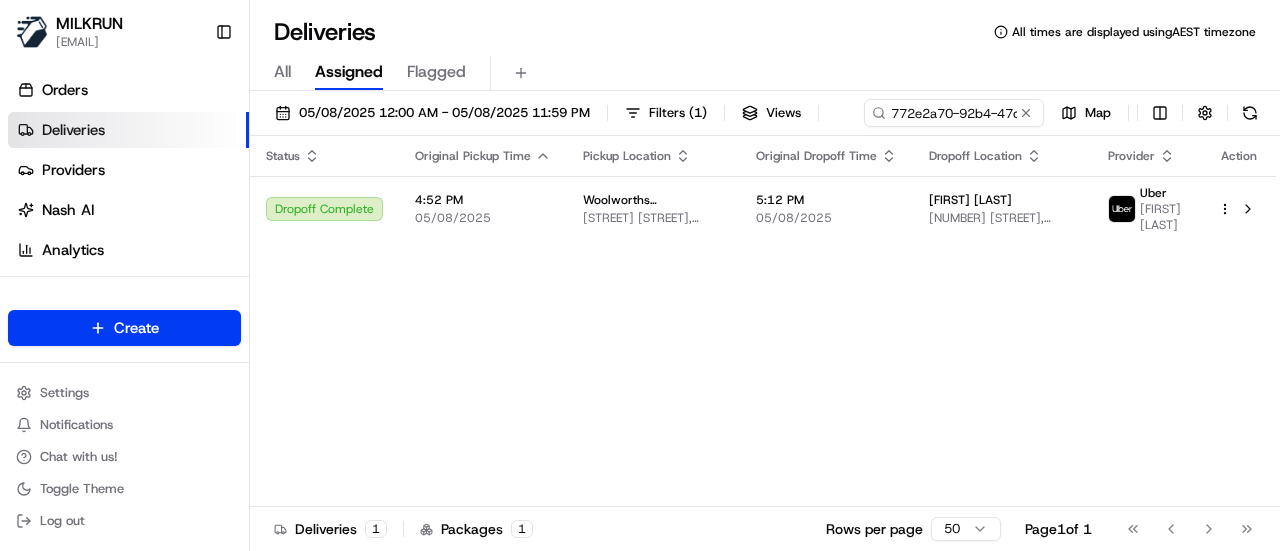 click on "Deliveries" at bounding box center [73, 130] 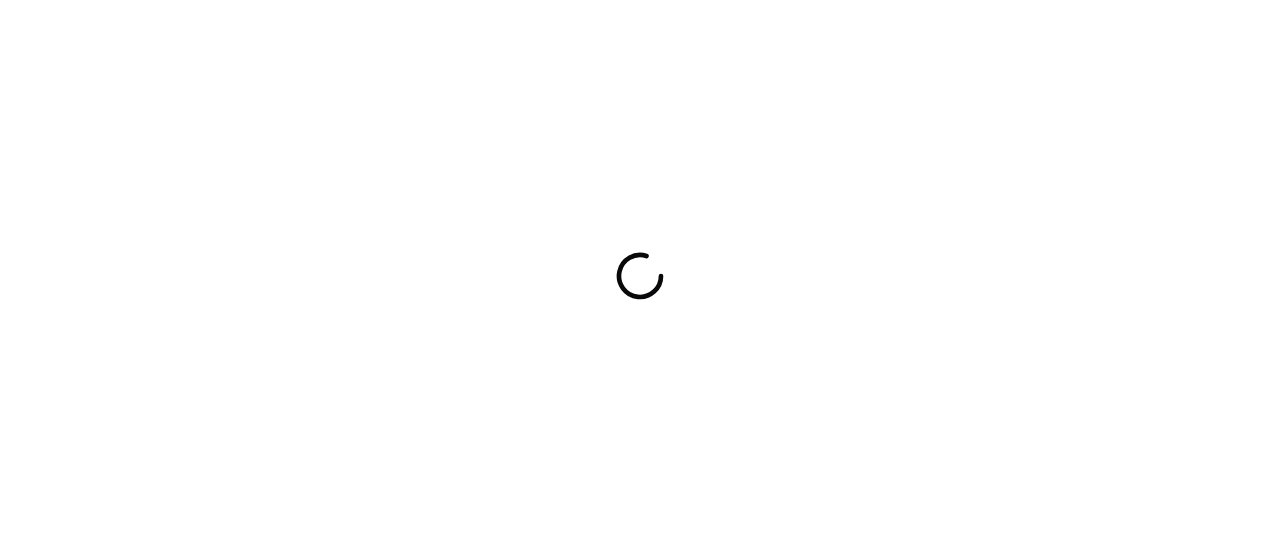 scroll, scrollTop: 0, scrollLeft: 0, axis: both 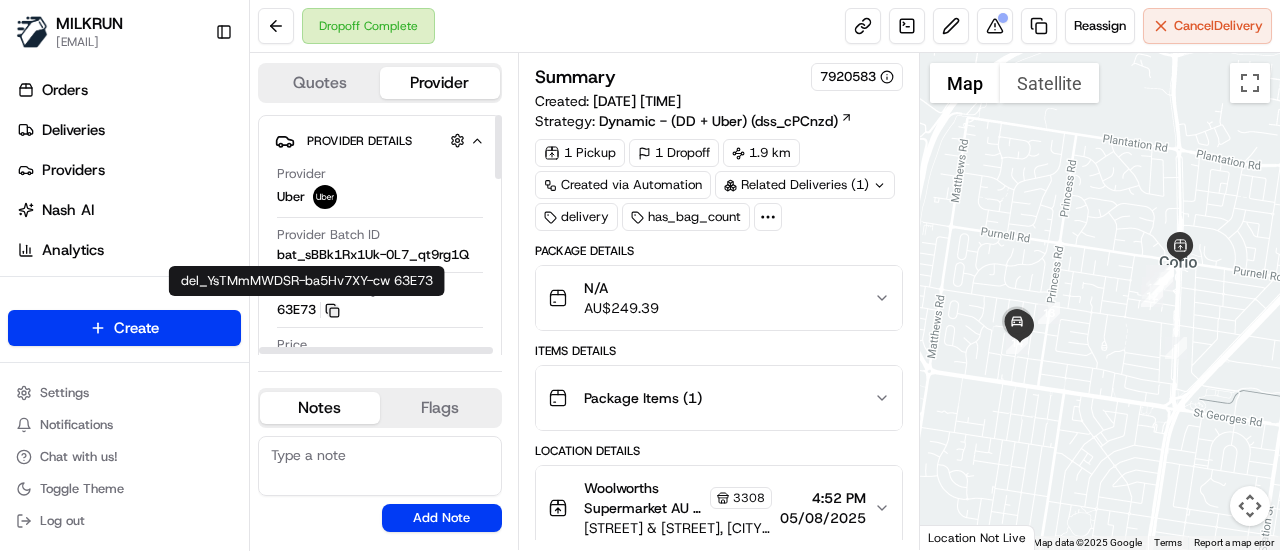 click 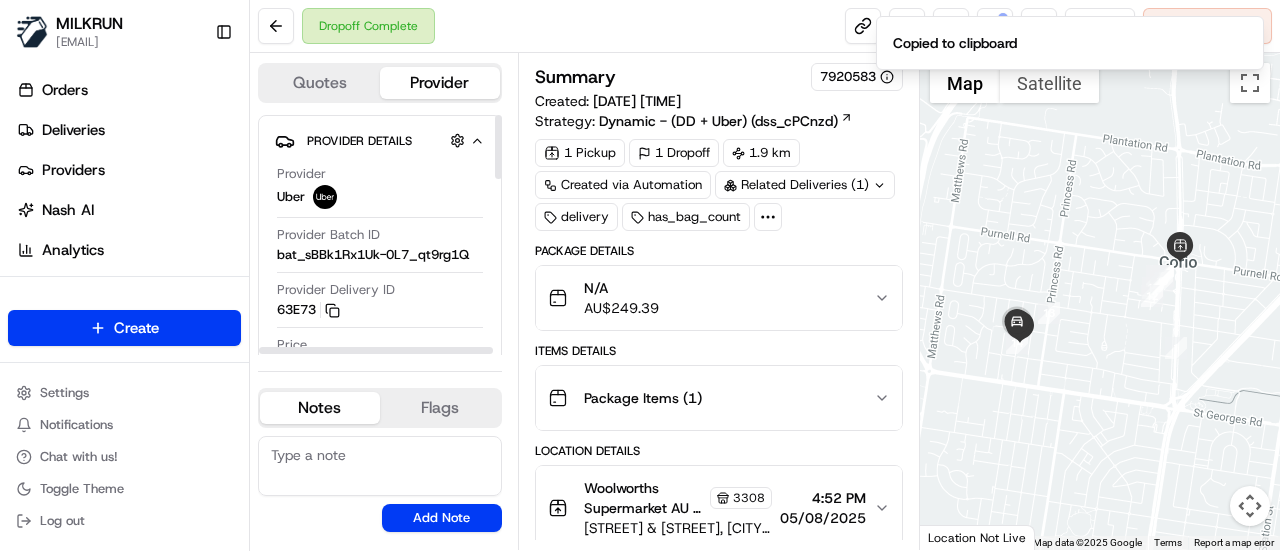 type 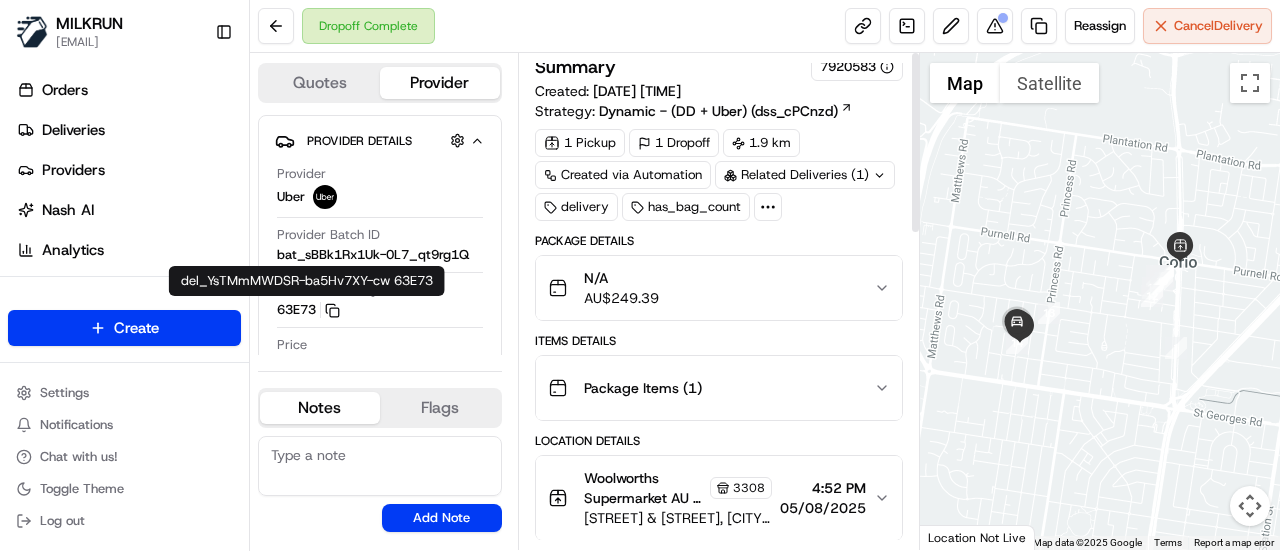 scroll, scrollTop: 0, scrollLeft: 0, axis: both 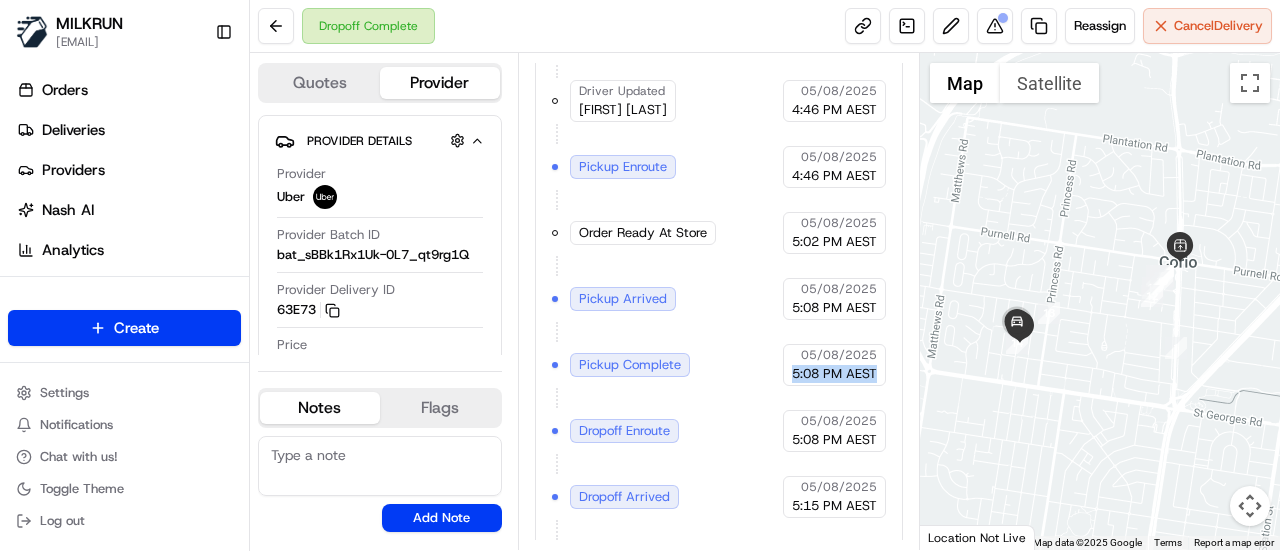drag, startPoint x: 876, startPoint y: 361, endPoint x: 763, endPoint y: 364, distance: 113.03982 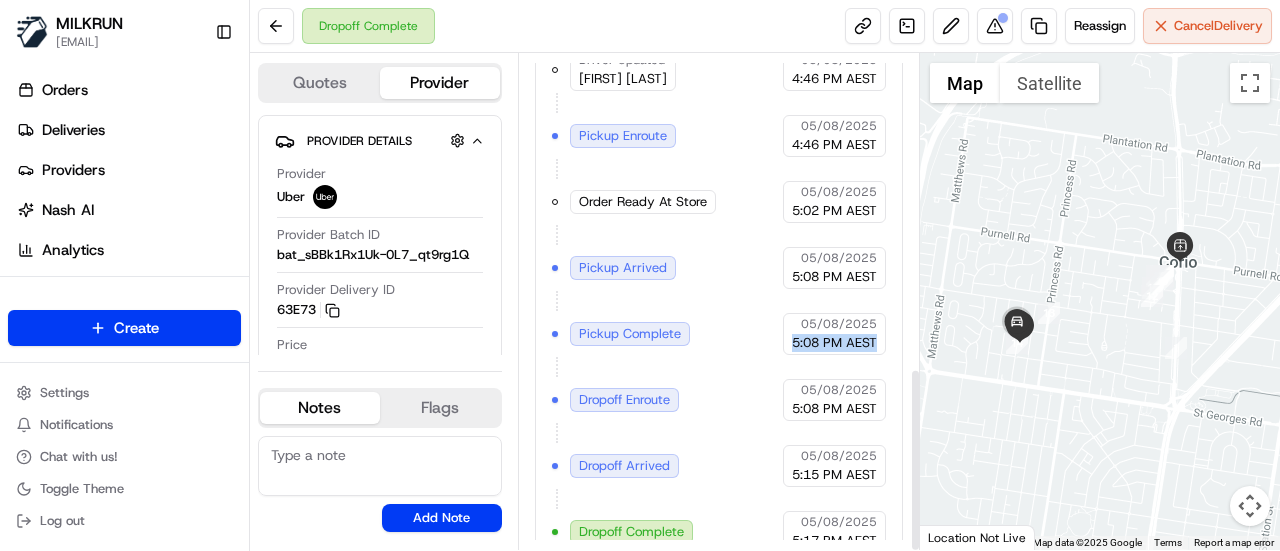 scroll, scrollTop: 847, scrollLeft: 0, axis: vertical 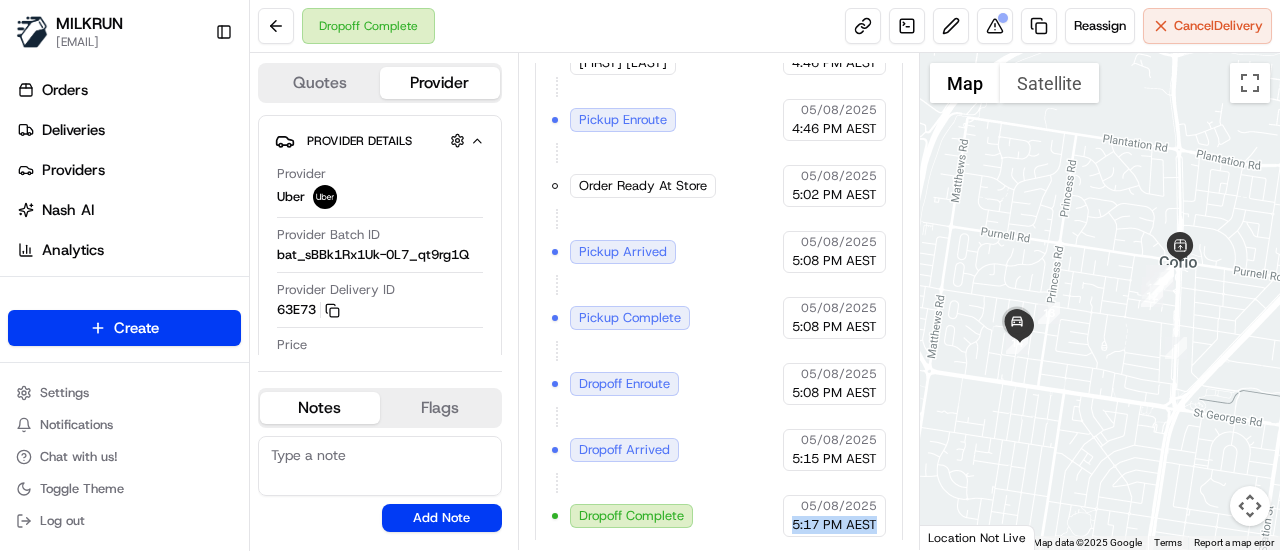 drag, startPoint x: 876, startPoint y: 510, endPoint x: 785, endPoint y: 511, distance: 91.00549 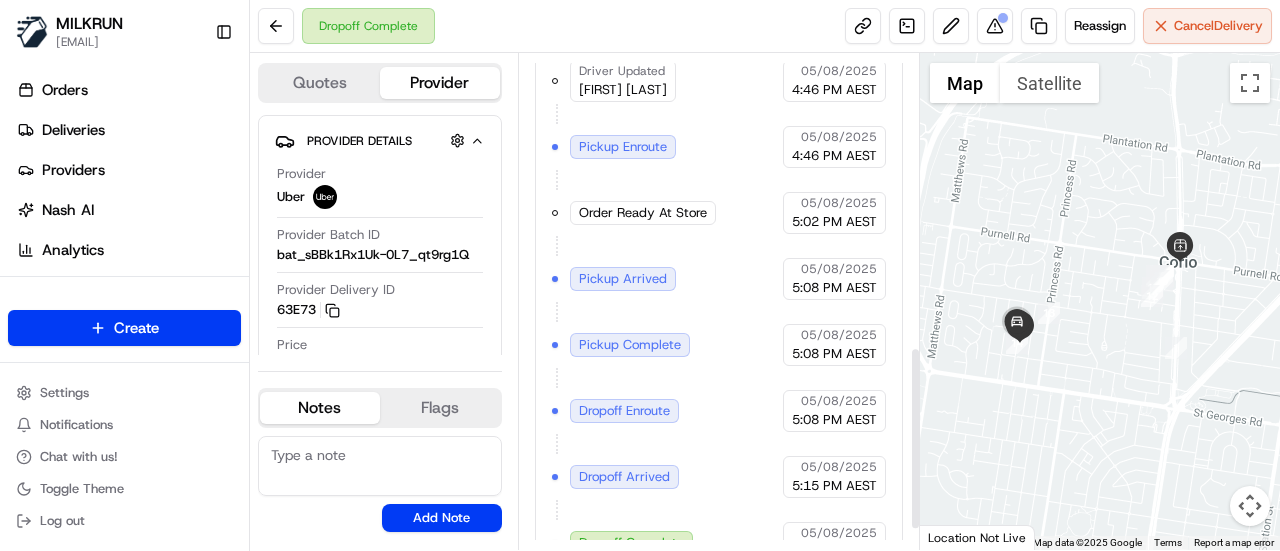 scroll, scrollTop: 847, scrollLeft: 0, axis: vertical 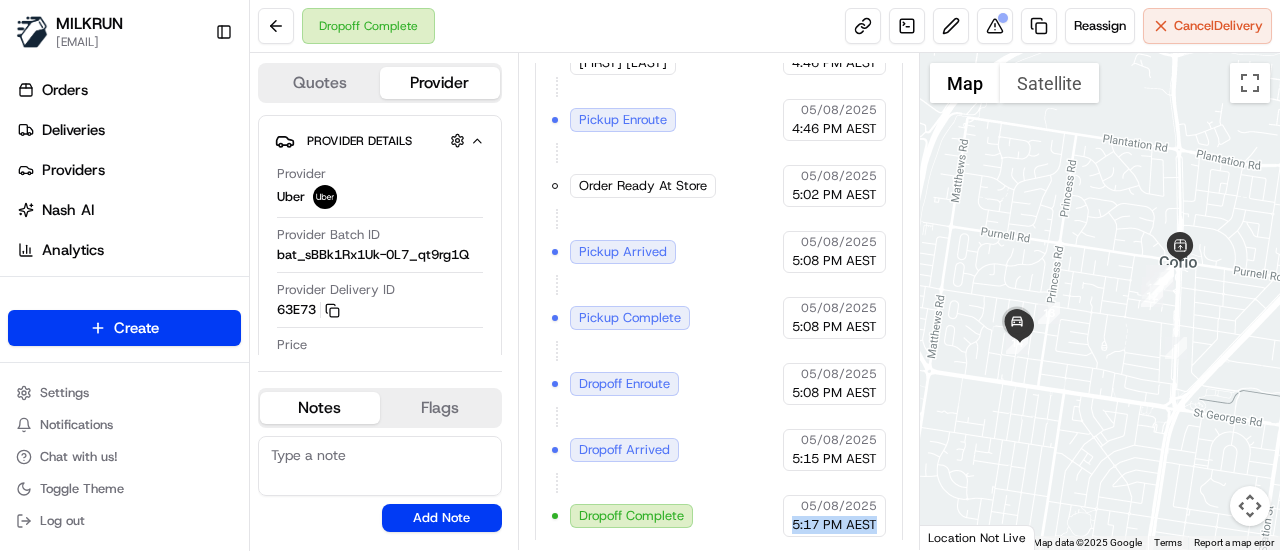 type 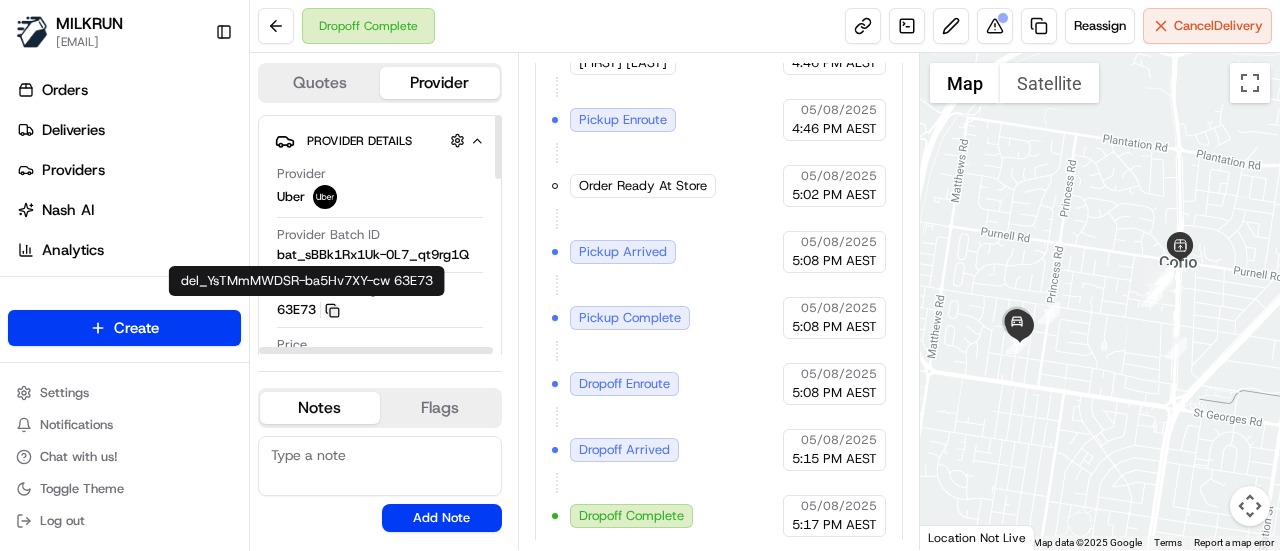 click 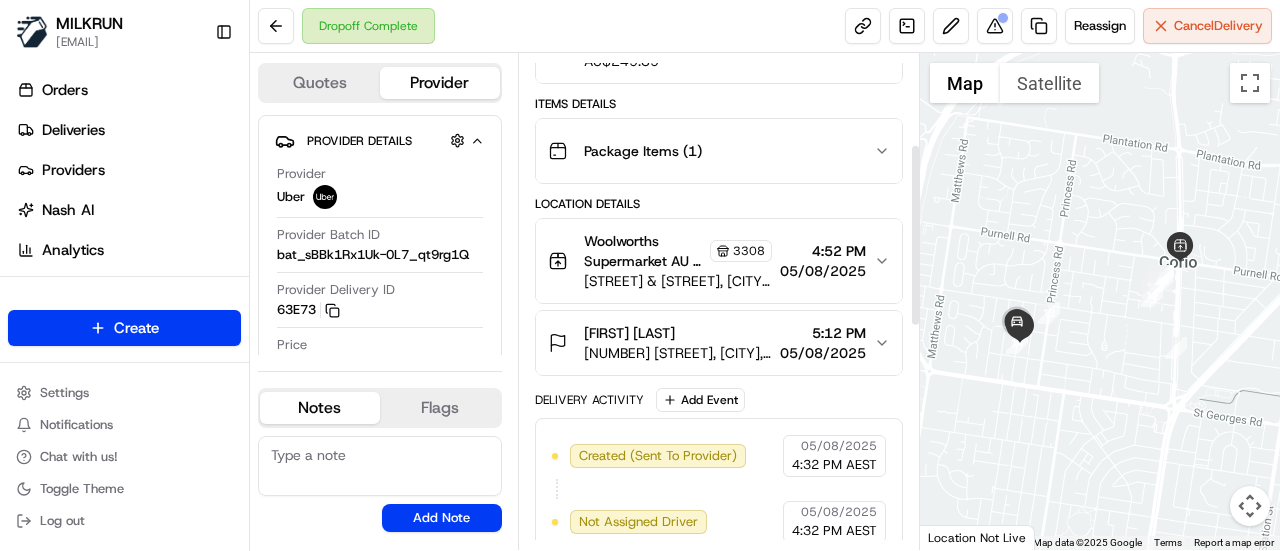 click on "26 Epsom Rd, Corio, VIC 3214, AU" at bounding box center [678, 353] 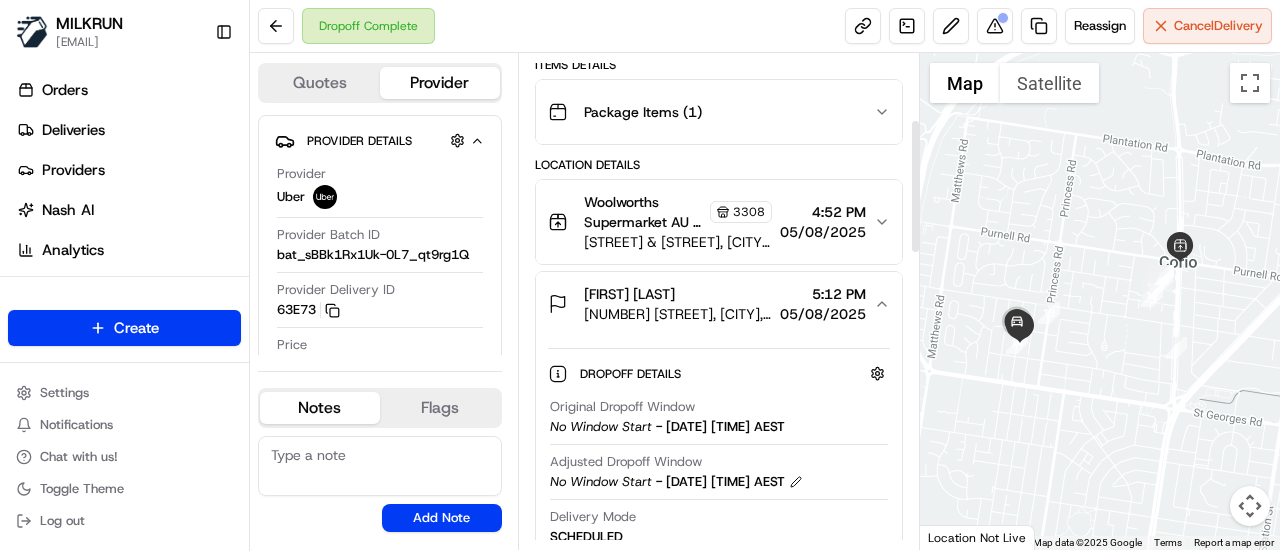 scroll, scrollTop: 247, scrollLeft: 0, axis: vertical 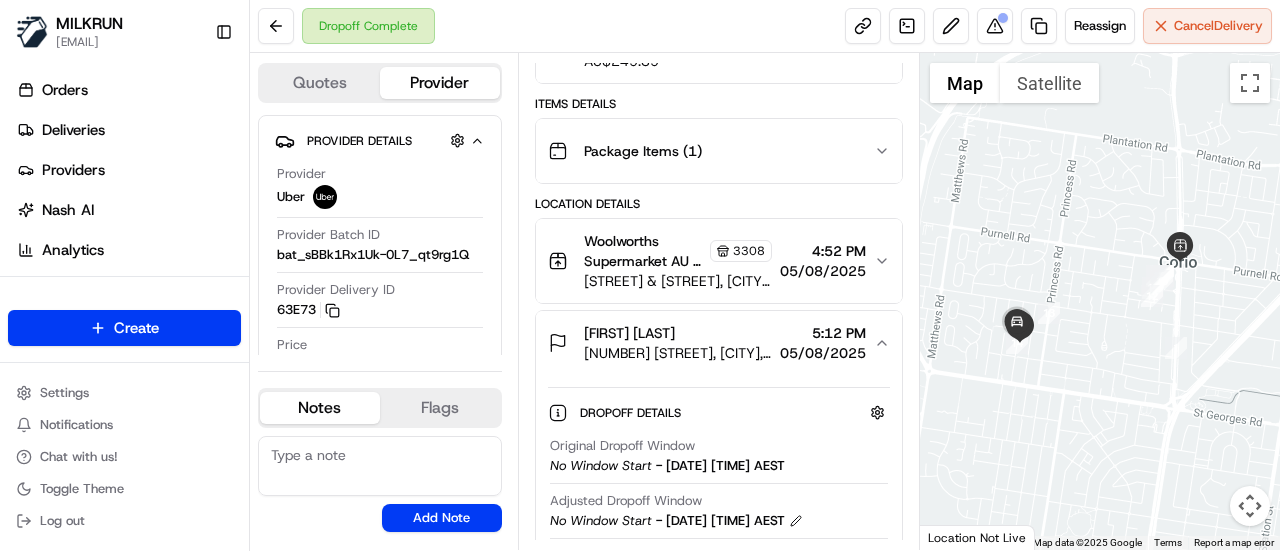click on "Leanne Black" at bounding box center [629, 333] 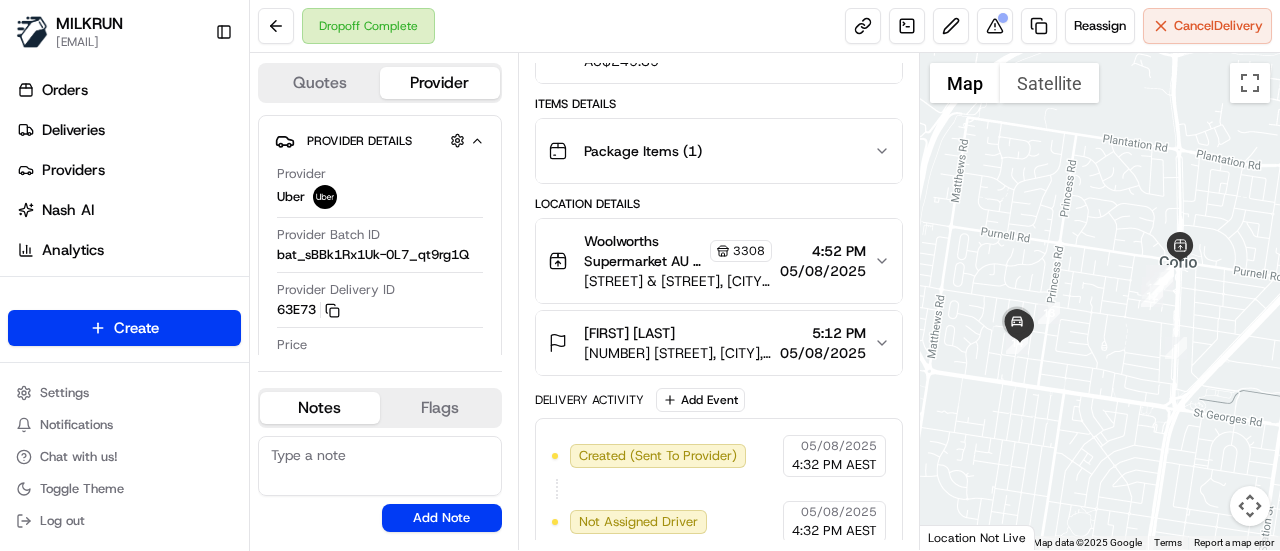 click on "Purnell Rd & Bacchus Marsh Rd, Corio, VIC 3214, AU" at bounding box center (678, 281) 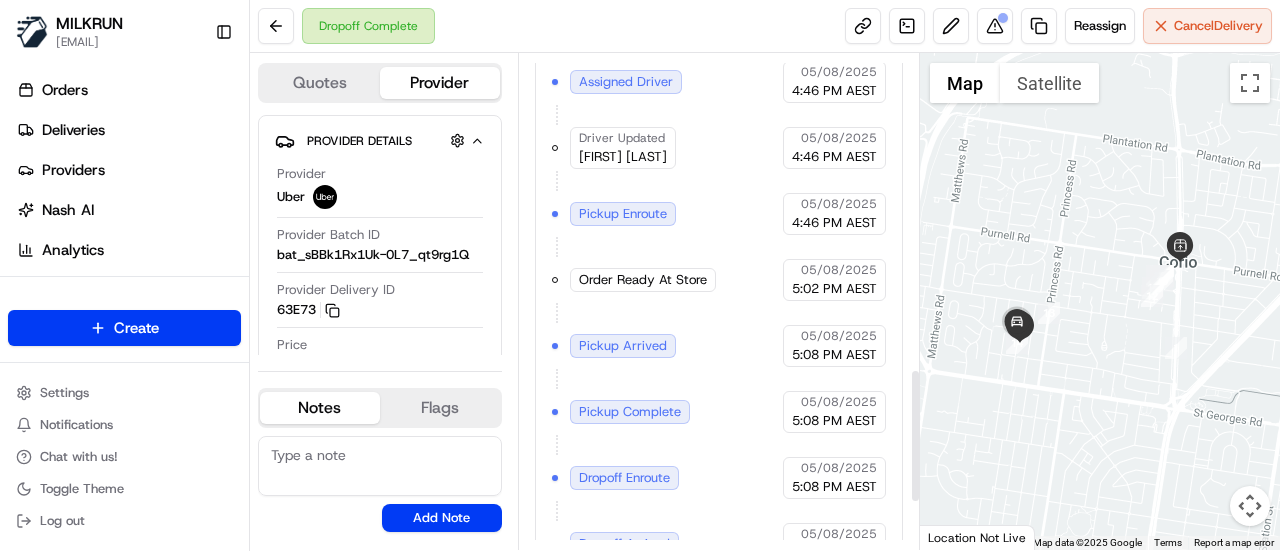 scroll, scrollTop: 1152, scrollLeft: 0, axis: vertical 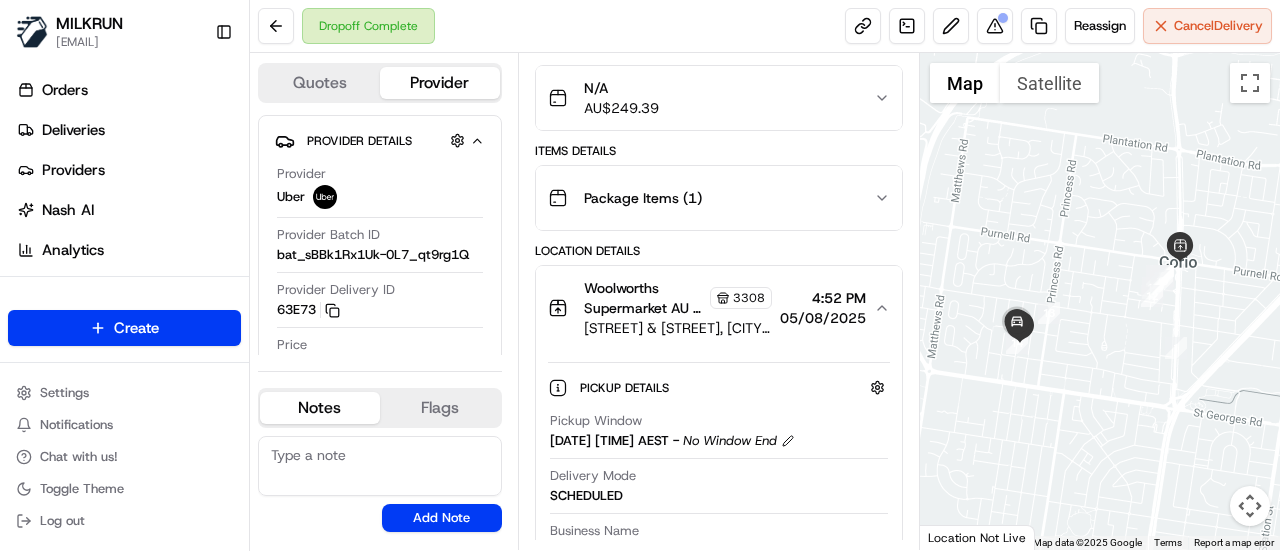 click on "Woolworths Supermarket AU - Corio Store Manager" at bounding box center [645, 298] 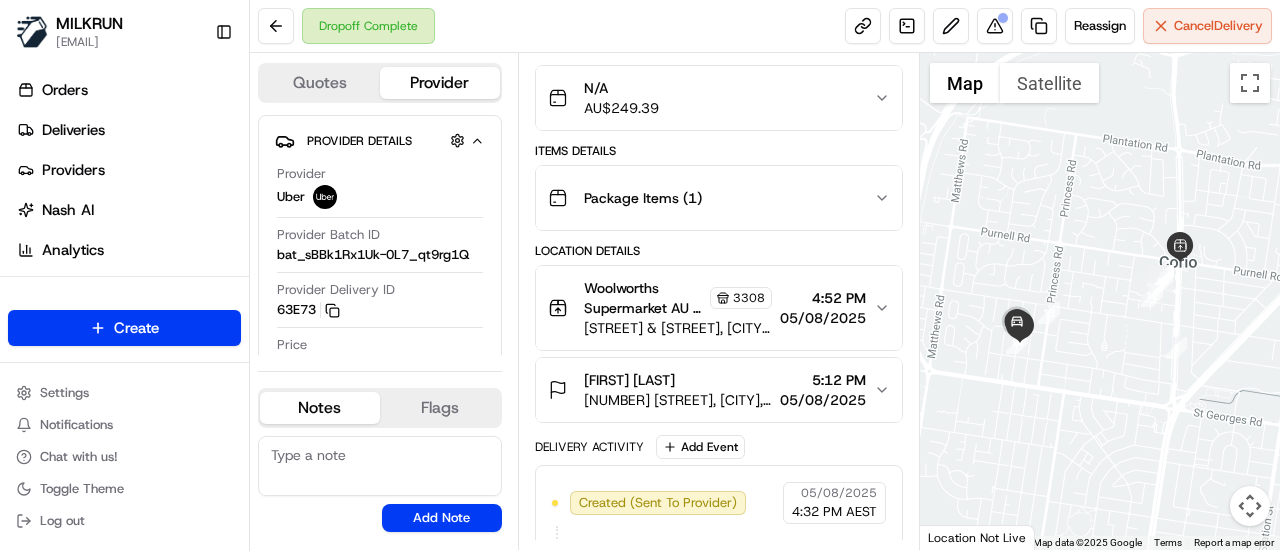 click on "Woolworths Supermarket AU - Corio Store Manager" at bounding box center [645, 298] 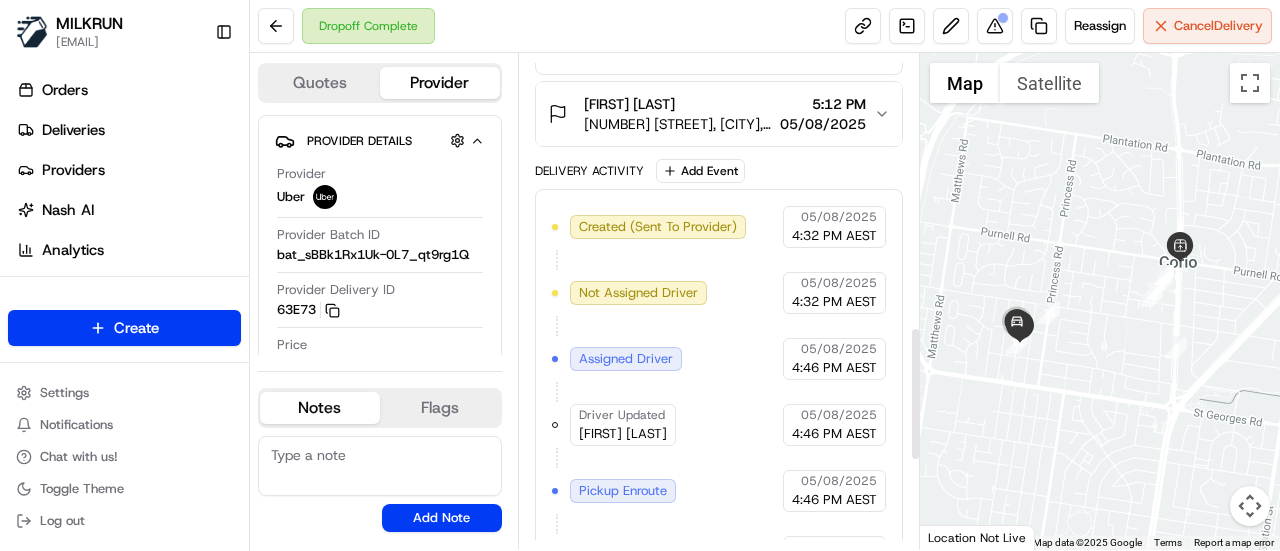 scroll, scrollTop: 1100, scrollLeft: 0, axis: vertical 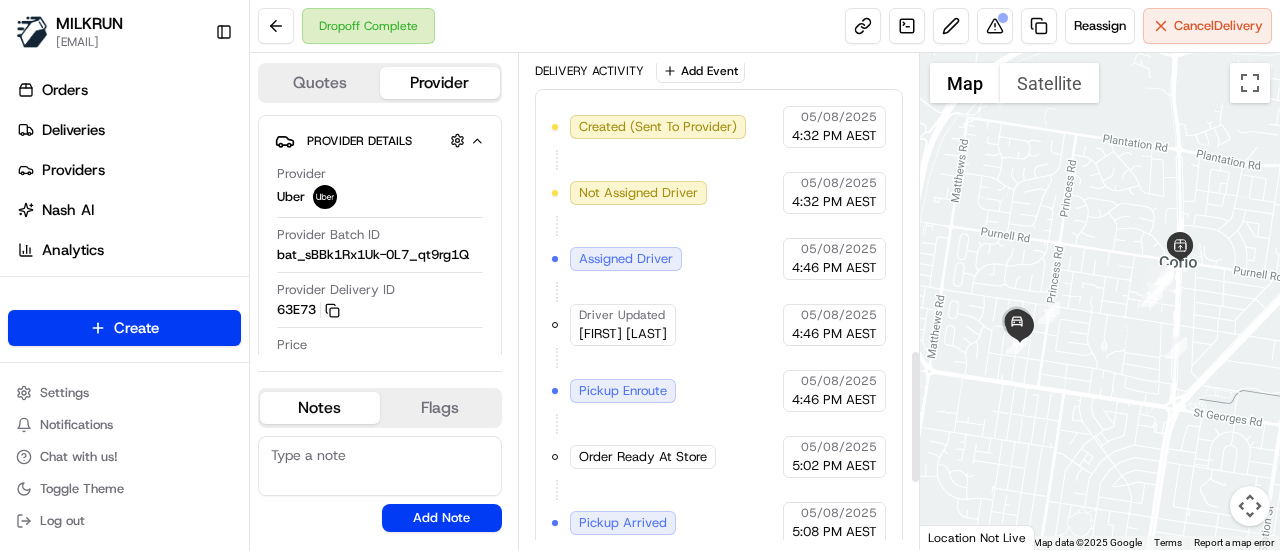 type 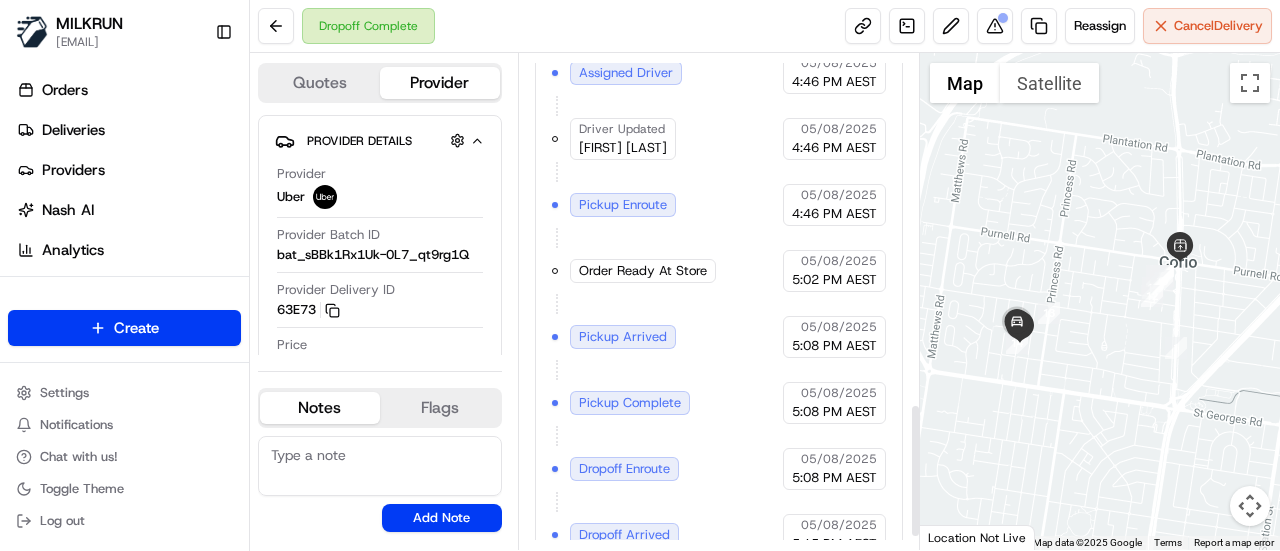 scroll, scrollTop: 1300, scrollLeft: 0, axis: vertical 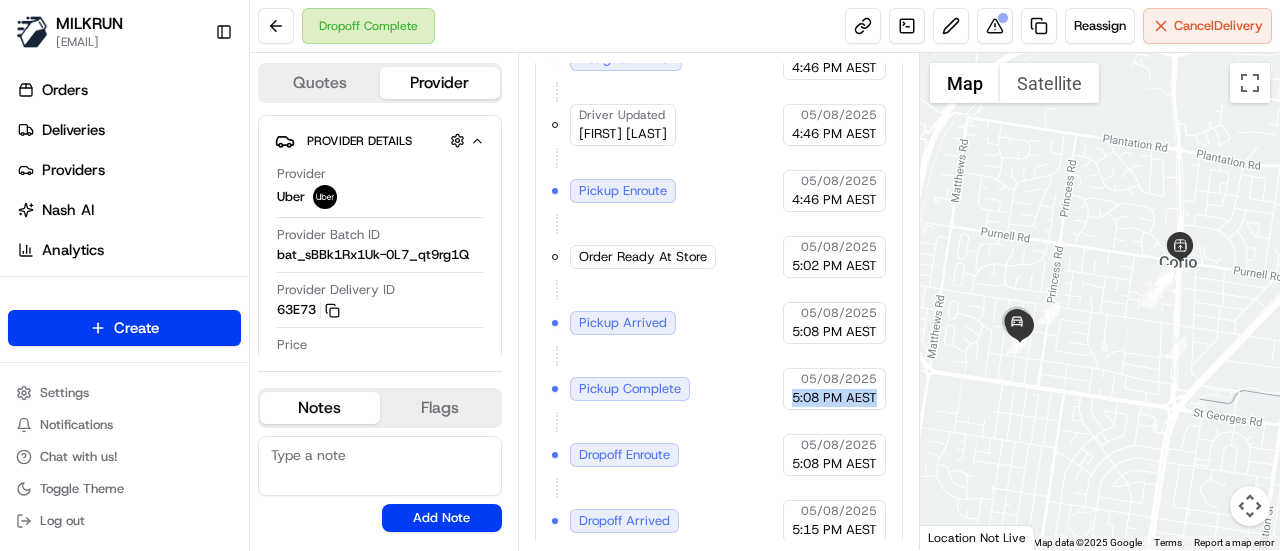 drag, startPoint x: 791, startPoint y: 363, endPoint x: 884, endPoint y: 365, distance: 93.0215 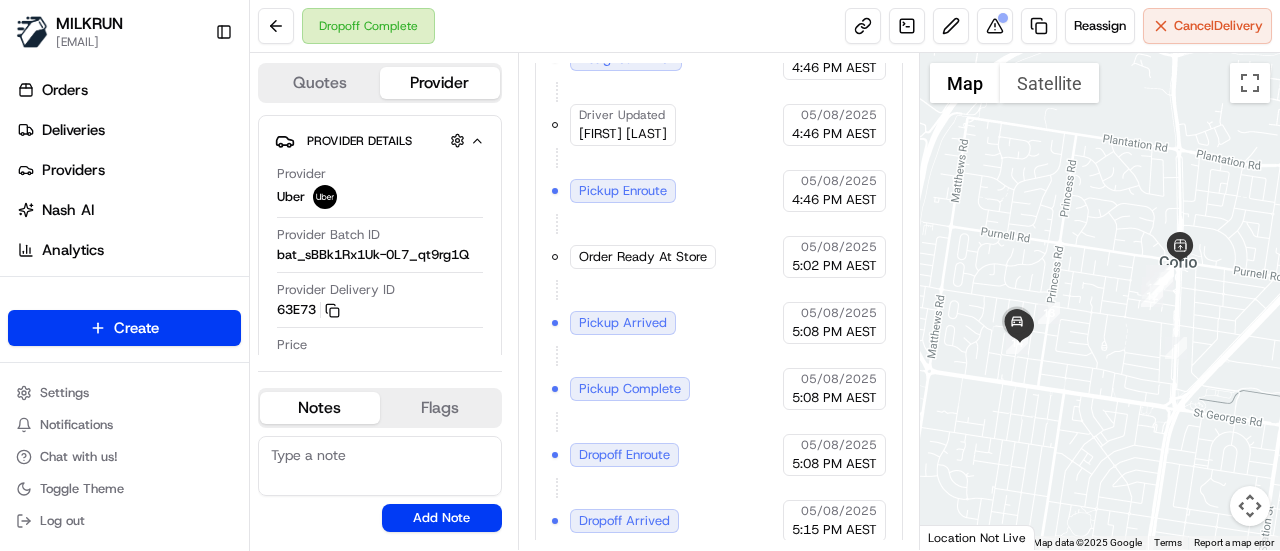 click on "Created (Sent To Provider) Uber 05/08/2025 4:32 PM AEST Not Assigned Driver Uber 05/08/2025 4:32 PM AEST Assigned Driver Uber 05/08/2025 4:46 PM AEST Driver Updated DHANUSH P. Uber 05/08/2025 4:46 PM AEST Pickup Enroute Uber 05/08/2025 4:46 PM AEST Order Ready At Store MILKRUN 05/08/2025 5:02 PM AEST Pickup Arrived Uber 05/08/2025 5:08 PM AEST Pickup Complete Uber 05/08/2025 5:08 PM AEST Dropoff Enroute Uber 05/08/2025 5:08 PM AEST Dropoff Arrived Uber 05/08/2025 5:15 PM AEST Dropoff Complete Uber 05/08/2025 5:17 PM AEST" at bounding box center (719, 257) 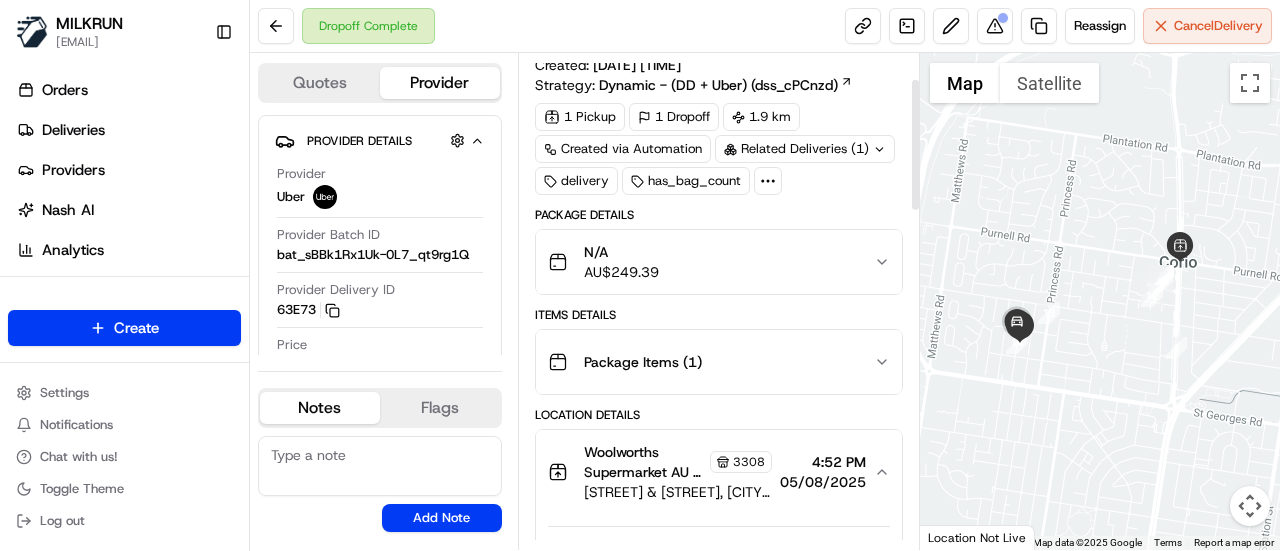 scroll, scrollTop: 0, scrollLeft: 0, axis: both 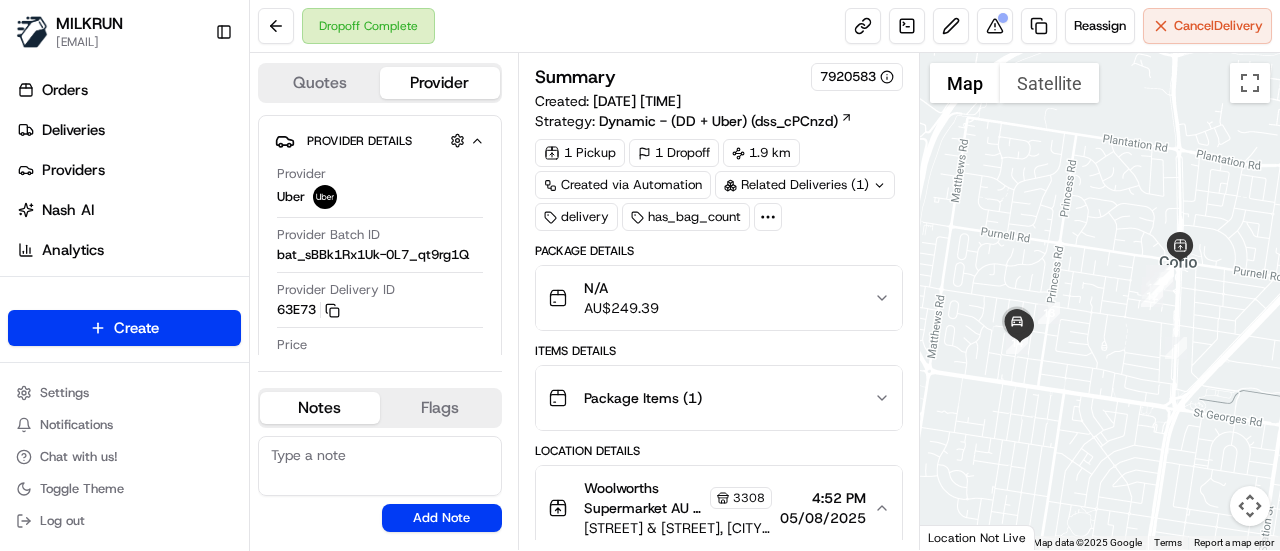 click on "N/A" at bounding box center [621, 288] 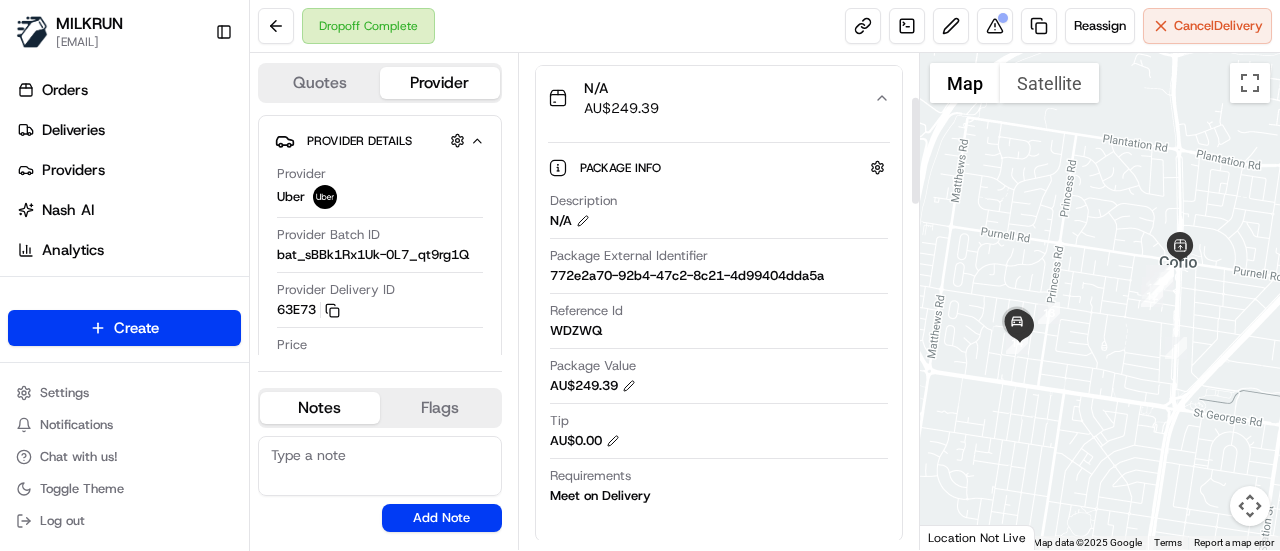 scroll, scrollTop: 300, scrollLeft: 0, axis: vertical 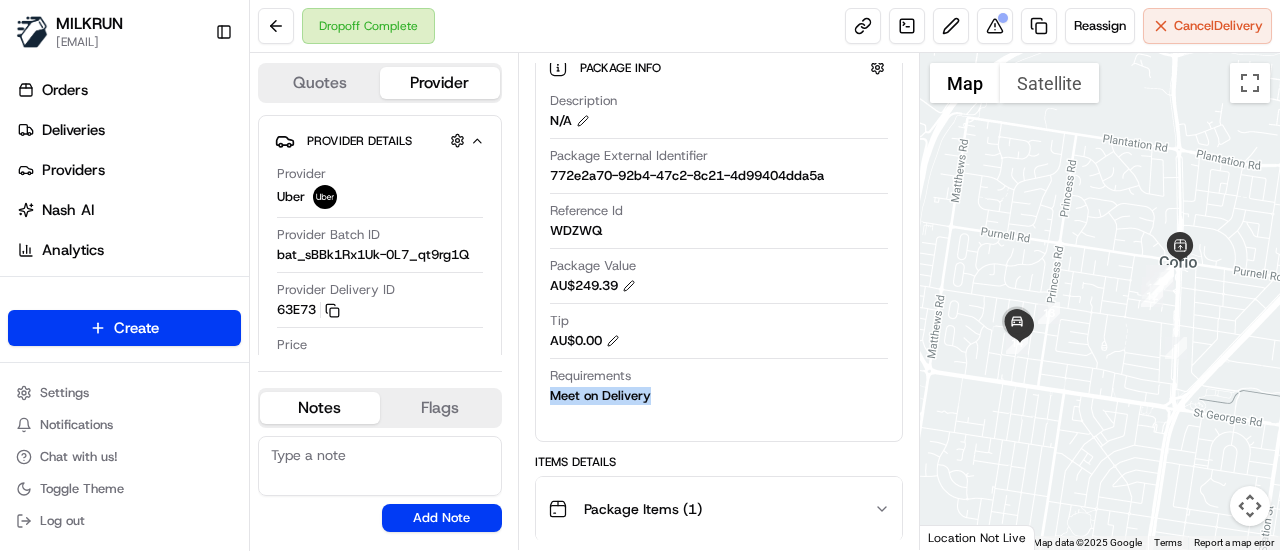 drag, startPoint x: 554, startPoint y: 393, endPoint x: 699, endPoint y: 391, distance: 145.0138 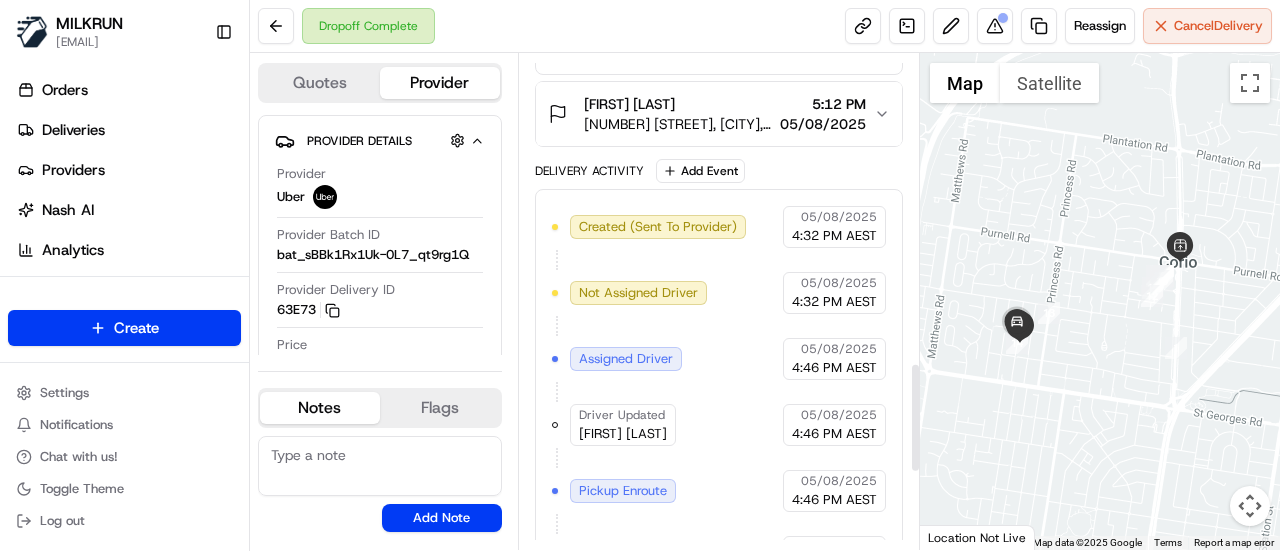 scroll, scrollTop: 1400, scrollLeft: 0, axis: vertical 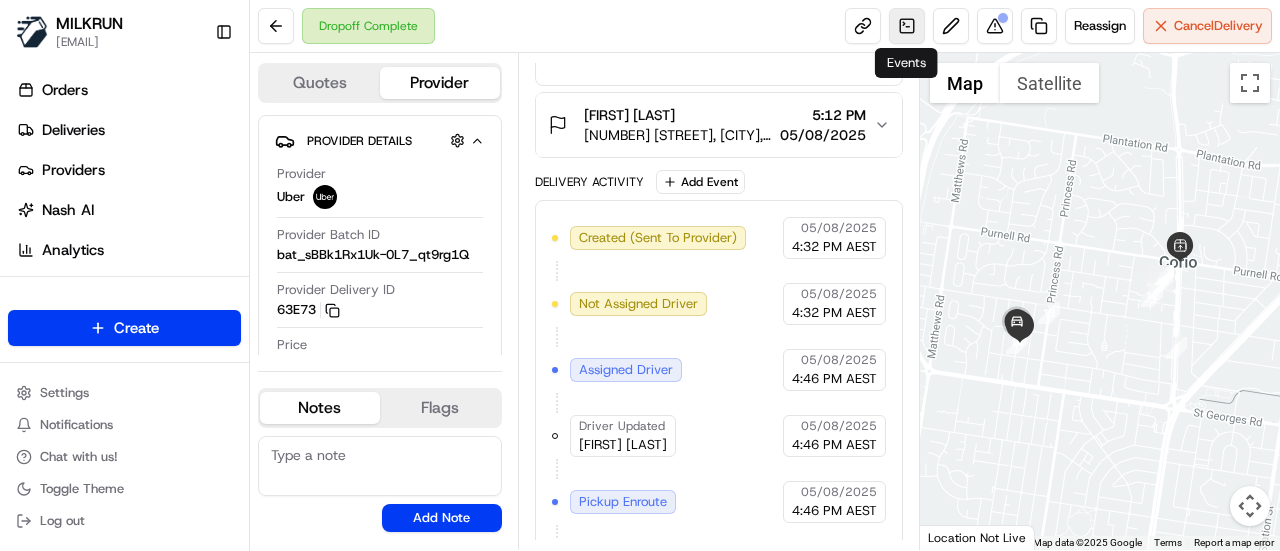 click at bounding box center (907, 26) 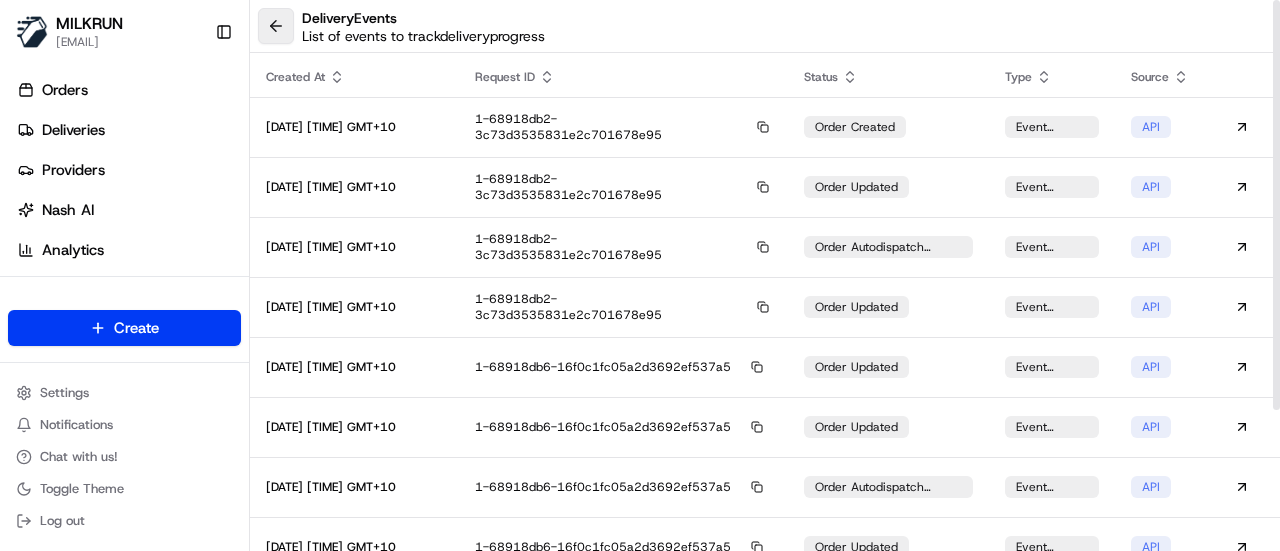 click at bounding box center [276, 26] 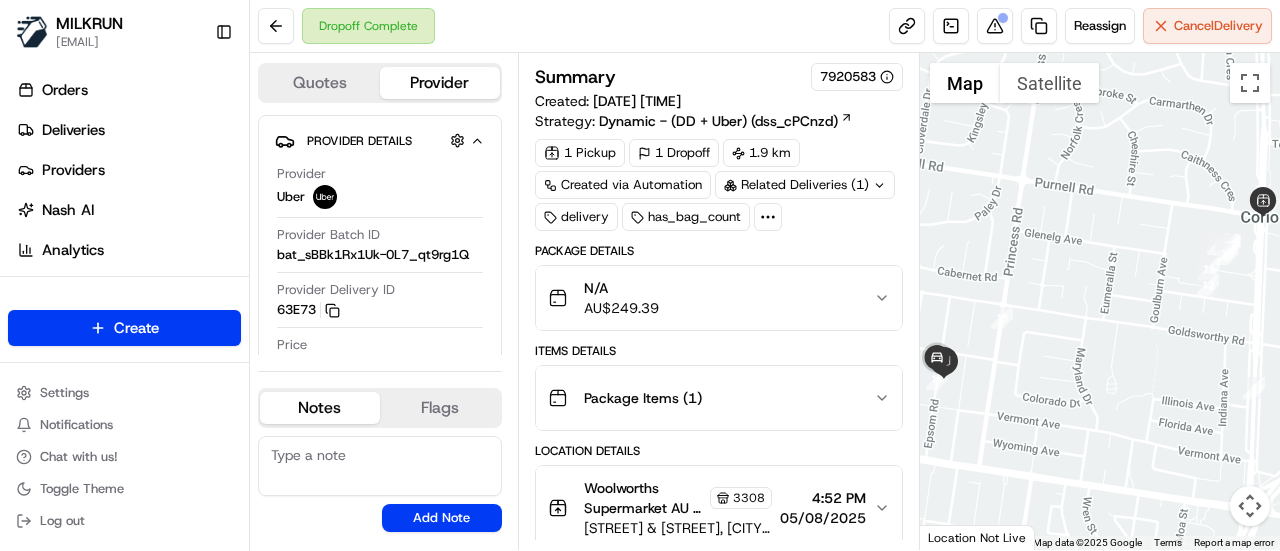 drag, startPoint x: 726, startPoint y: 19, endPoint x: 839, endPoint y: 21, distance: 113.0177 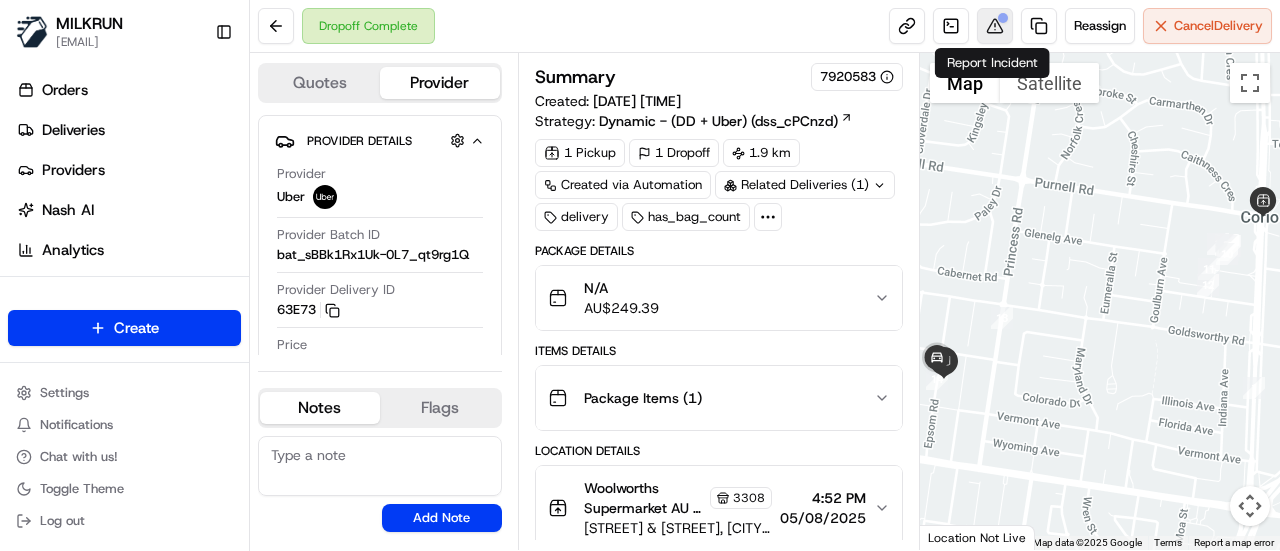 click at bounding box center [995, 26] 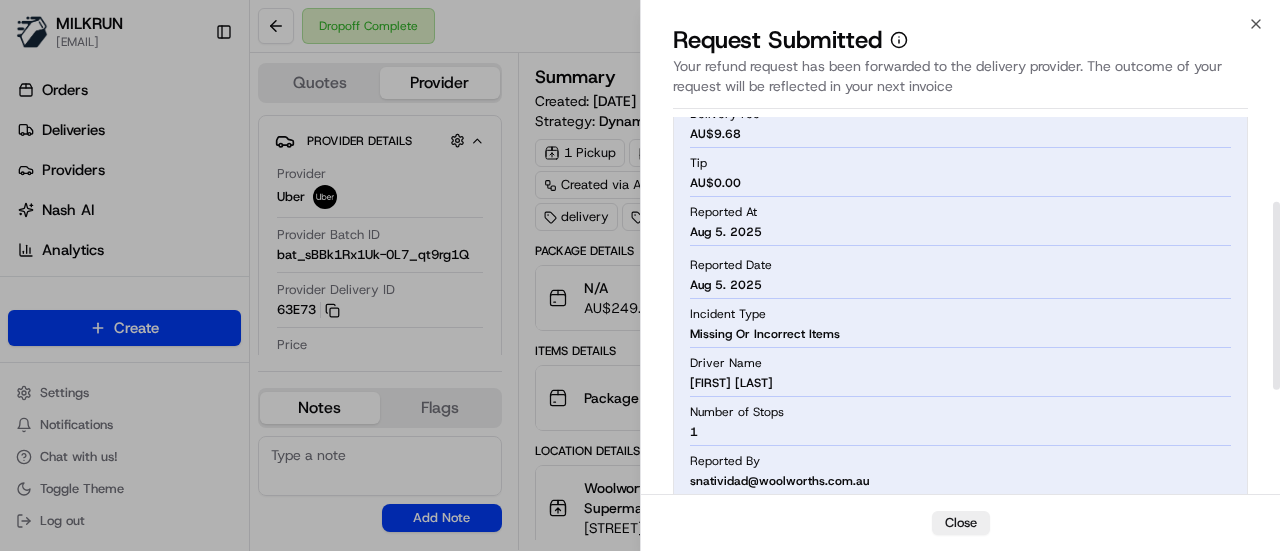 scroll, scrollTop: 200, scrollLeft: 0, axis: vertical 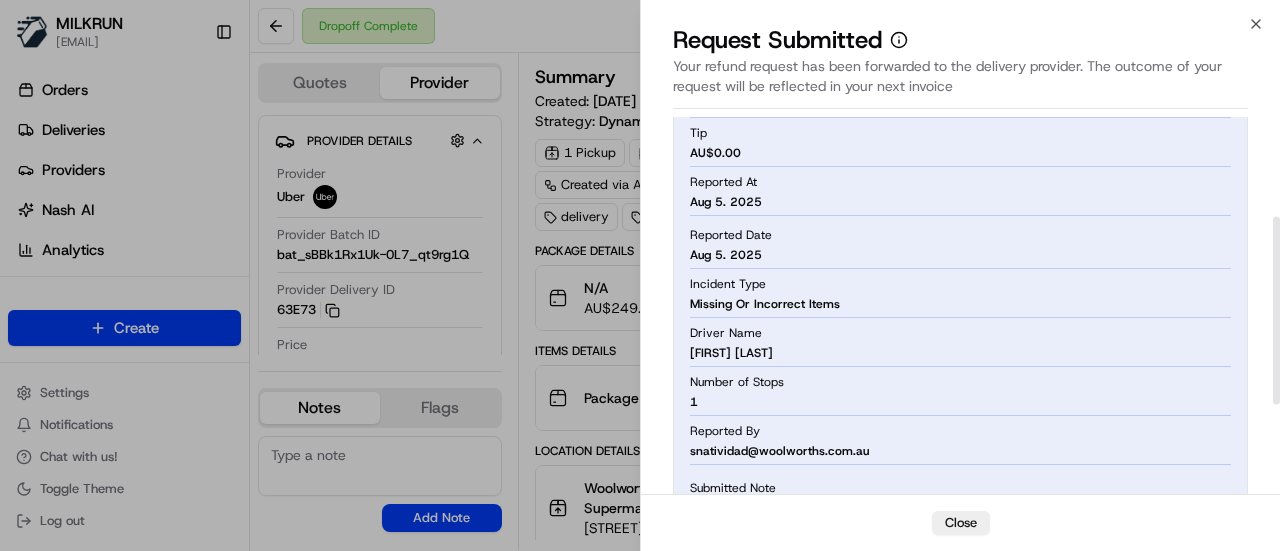 type 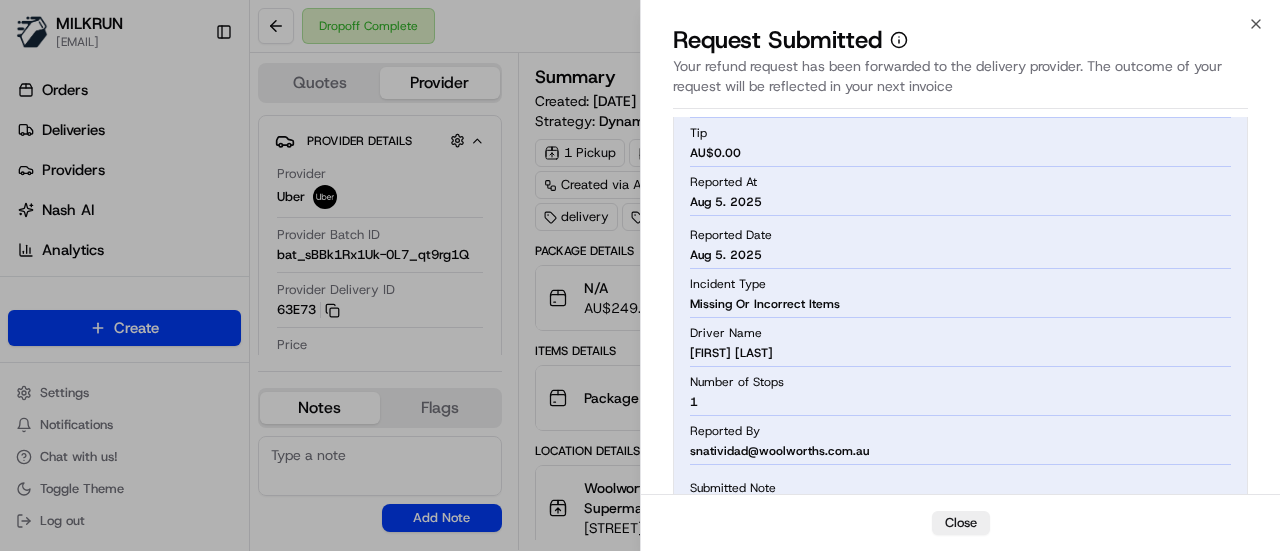 click on "Driver Name DHANUSH P." at bounding box center [960, 343] 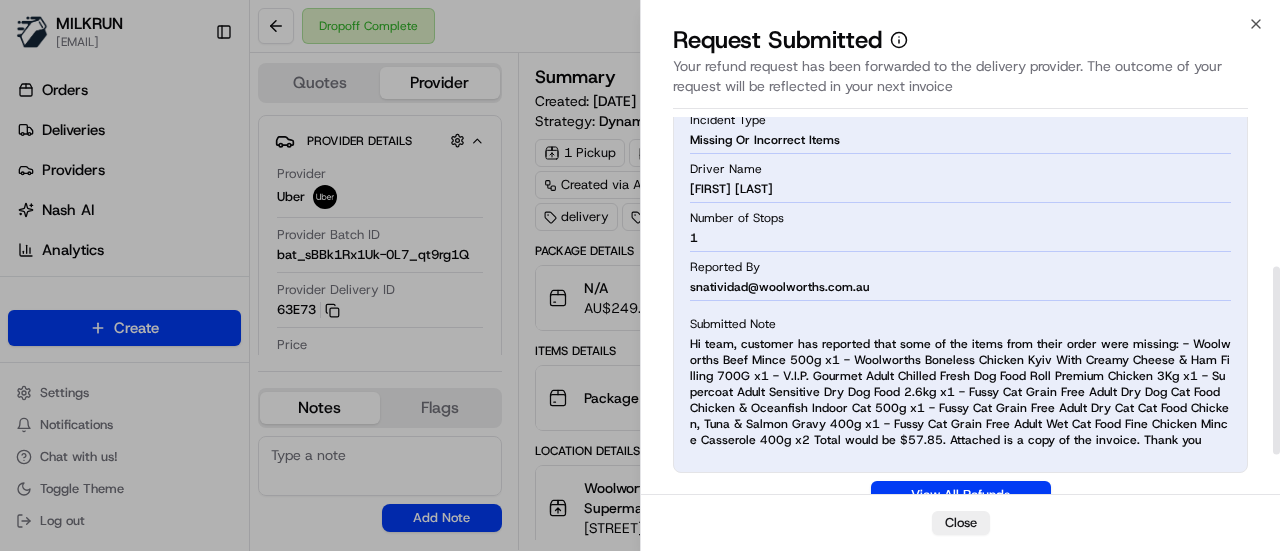 scroll, scrollTop: 381, scrollLeft: 0, axis: vertical 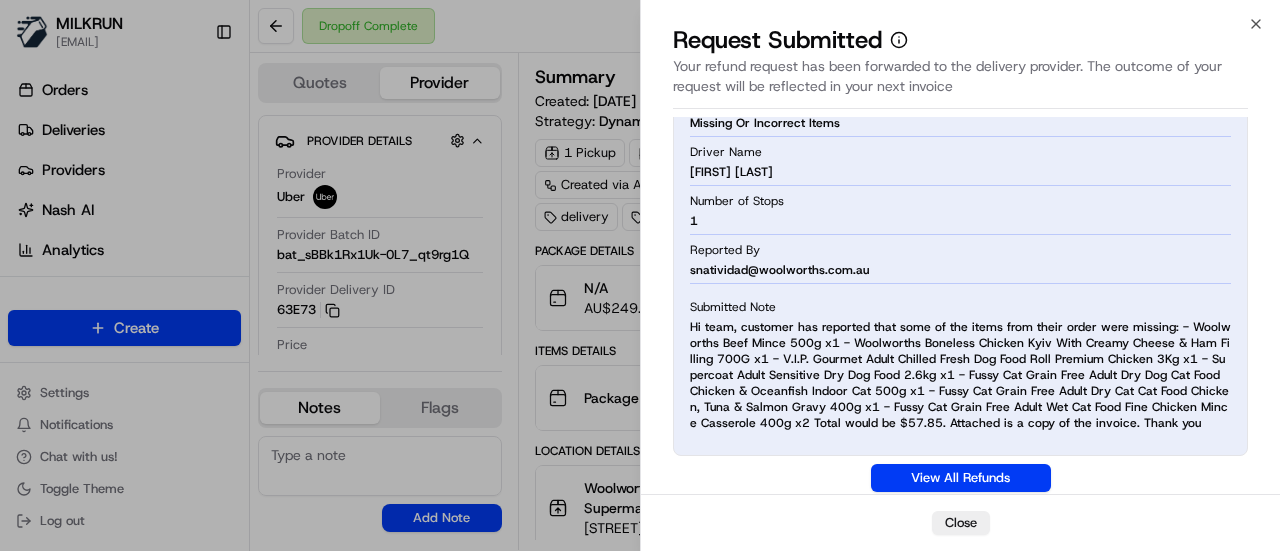 click on "Under Review Total Value AU$ 259.07 Order Value AU$ 249.39 Delivery Fee AU$ 9.68 Tip AU$ 0.00 Reported At Aug 5. 2025 Reported Date Aug 5. 2025 Incident Type Missing Or Incorrect Items Driver Name DHANUSH P. Number of Stops 1 Reported By snatividad@woolworths.com.au Submitted Note Hi team, customer has reported that some of the items from their order were missing:
- Woolworths Beef Mince 500g x1
- Woolworths Boneless Chicken Kyiv With Creamy Cheese & Ham Filling 700G x1
- V.I.P. Gourmet Adult Chilled Fresh Dog Food Roll Premium Chicken 3Kg x1
- Supercoat Adult Sensitive Dry Dog Food 2.6kg x1
- Fussy Cat Grain Free Adult Dry Cat Food Chicken & Oceanfish Indoor Cat 500g x1
- Fussy Cat Grain Free Adult Wet Cat Food Chicken, Tuna & Salmon Gravy 400g x1
- Fussy Cat Grain Free Adult Wet Cat Food Fine Chicken Mince Casserole 400g x2
Total would be $57.85. Attached is a copy of the invoice. Thank you  View All Refunds" at bounding box center [960, 116] 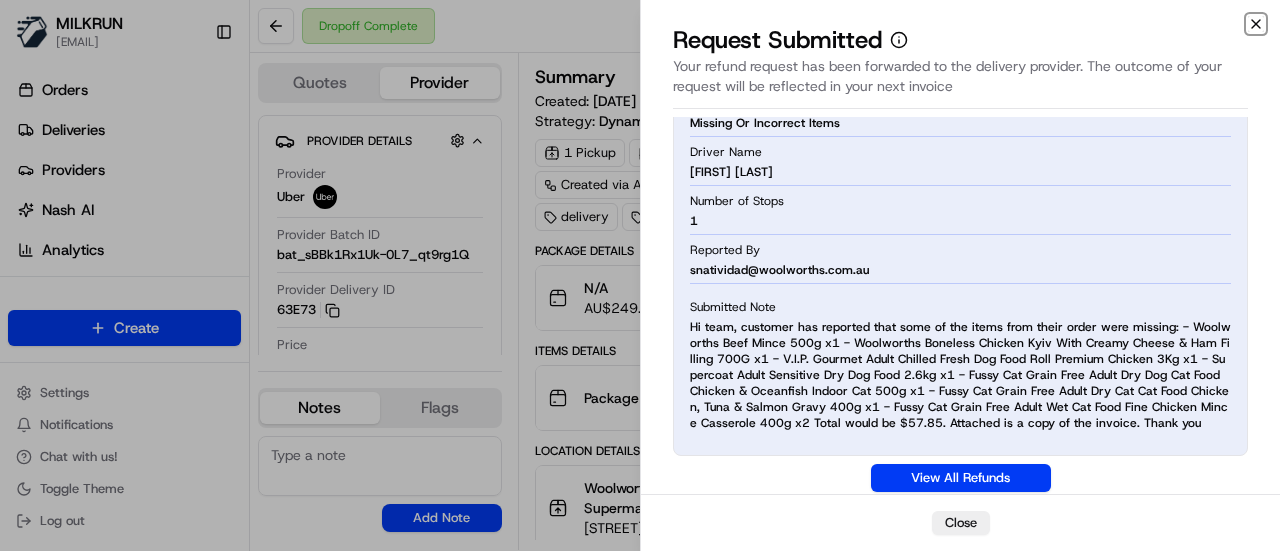 click 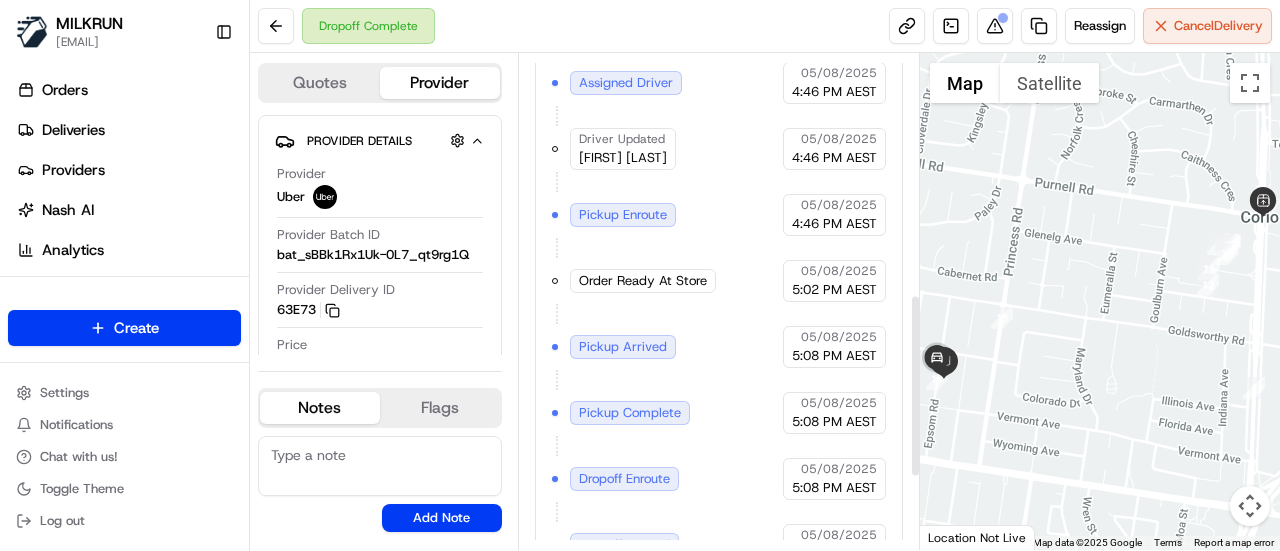scroll, scrollTop: 647, scrollLeft: 0, axis: vertical 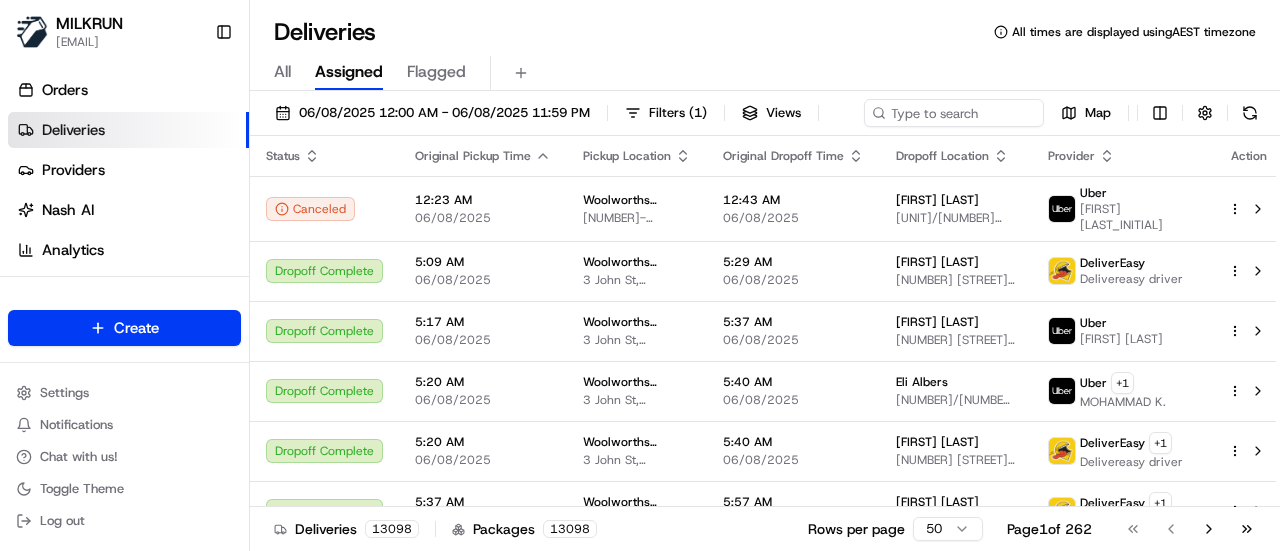 click on "Status Original Pickup Time Pickup Location Original Dropoff Time Dropoff Location Provider Action Canceled [TIME] [DATE] [COMPANY] [COUNTRY] - [CITY] [NUMBER] [STREET], [CITY], [REGION] [POSTAL_CODE], [COUNTRY] [TIME] [DATE] [FIRST] [LAST] [CITY], [REGION], [POSTAL_CODE], [COUNTRY] [COMPANY] [FIRST] [LAST] Dropoff Complete [TIME] [DATE] [COMPANY] [COUNTRY] - [CITY] [NUMBER] [STREET], [CITY], [REGION] [POSTAL_CODE], [COUNTRY] [TIME] [DATE] [FIRST] [LAST] [CITY], [REGION] [POSTAL_CODE], [COUNTRY] [COMPANY] [COMPANY] driver Dropoff Complete [TIME] [DATE] [COMPANY] [COUNTRY] - [CITY] [NUMBER] [STREET], [CITY], [REGION] [POSTAL_CODE], [COUNTRY] [TIME] [DATE] [FIRST] [LAST] [NUMBER][LETTER] [STREET], [CITY], [REGION] [POSTAL_CODE], [COUNTRY] [COMPANY] [FIRST] [LAST] Dropoff Complete [TIME] [DATE] [COMPANY] [COUNTRY] - [CITY] [NUMBER] [STREET], [CITY], [REGION] [POSTAL_CODE], [COUNTRY] [TIME] [DATE] [FIRST] [LAST]" at bounding box center (765, 275) 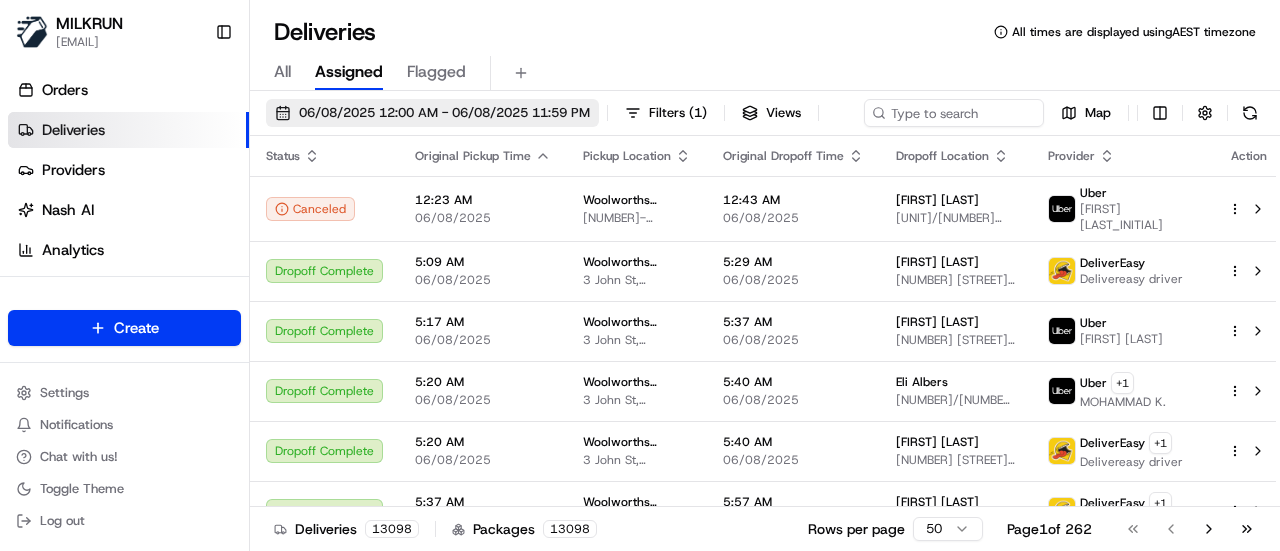 click on "06/08/2025 12:00 AM - 06/08/2025 11:59 PM" at bounding box center [444, 113] 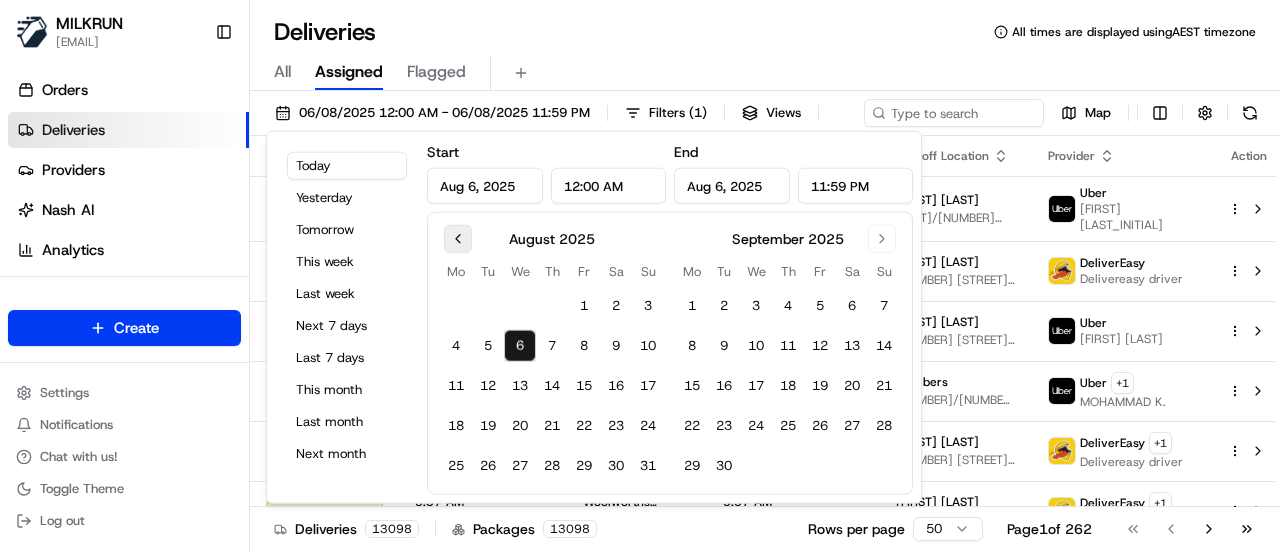 click at bounding box center [458, 239] 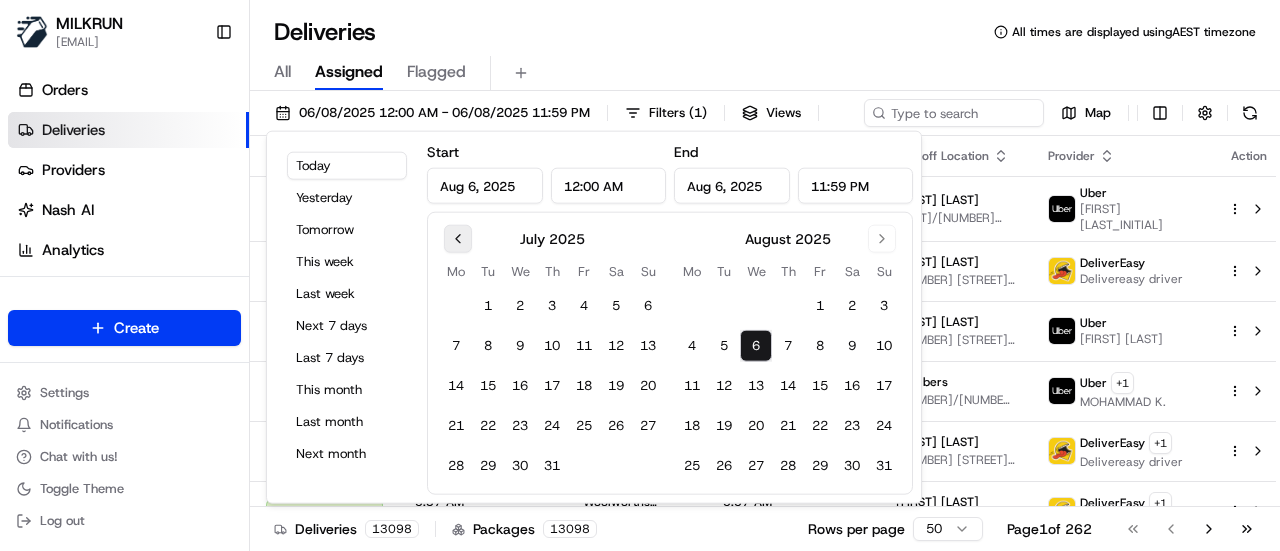 click at bounding box center [458, 239] 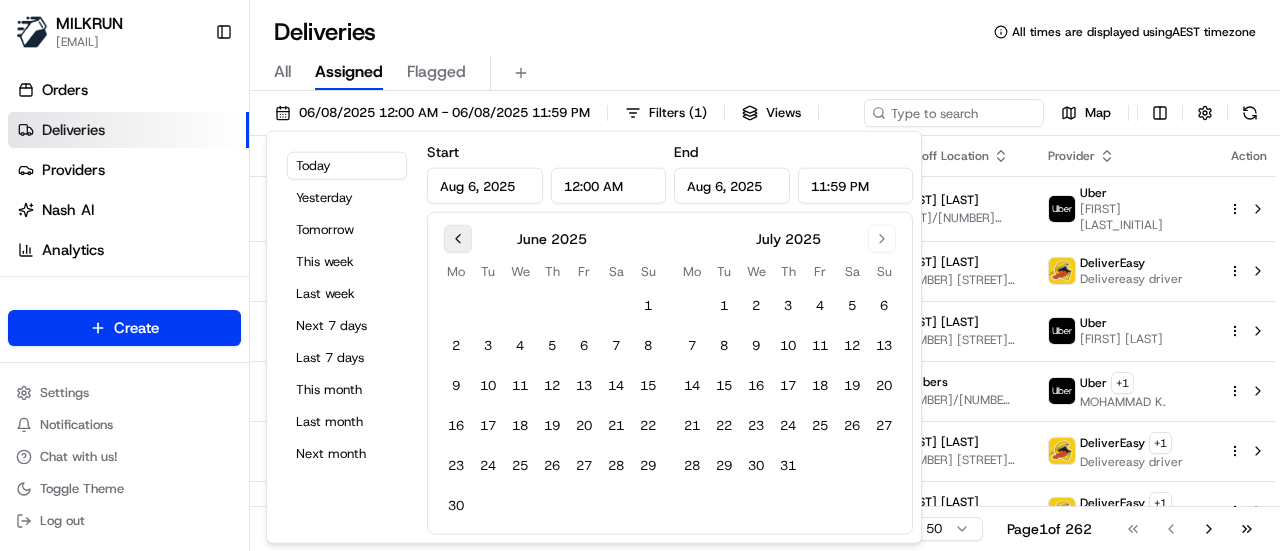 click at bounding box center [458, 239] 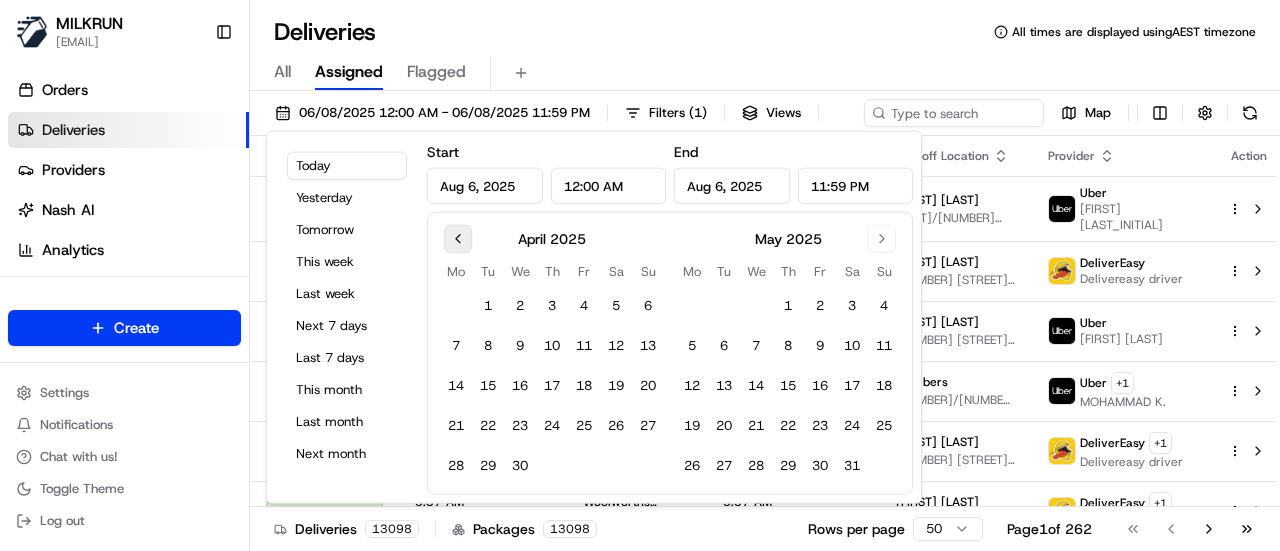 click at bounding box center [458, 239] 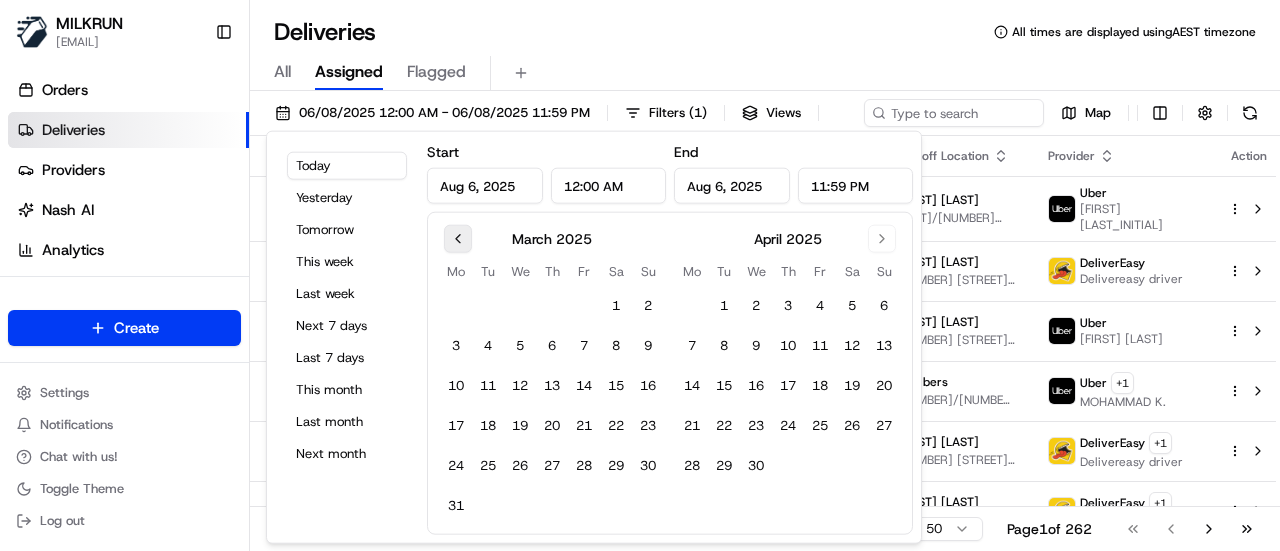 click at bounding box center [458, 239] 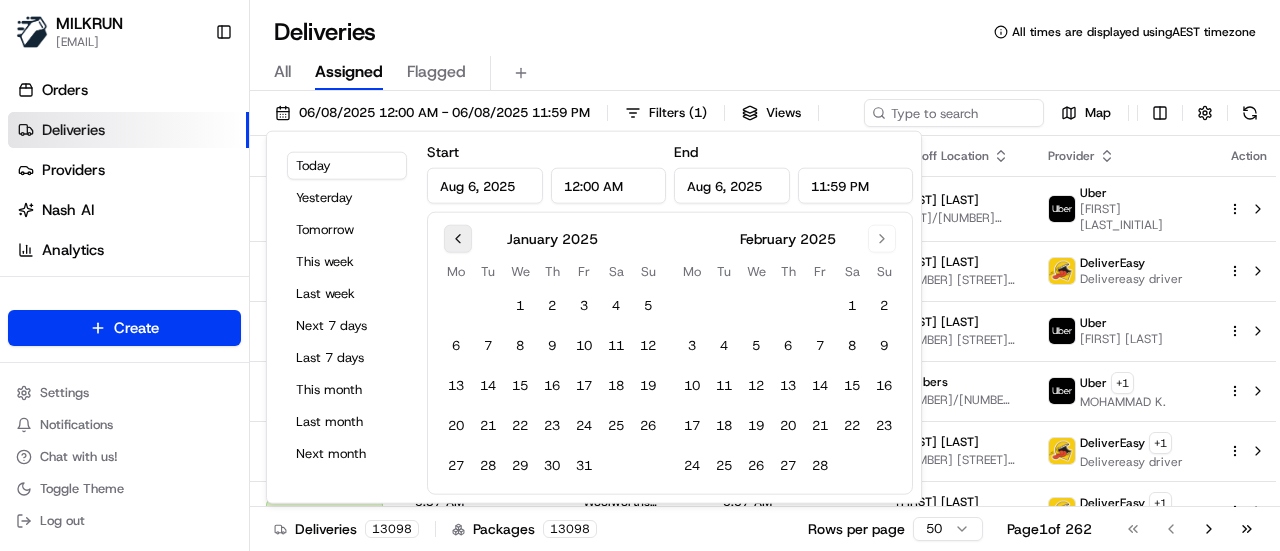 click at bounding box center [458, 239] 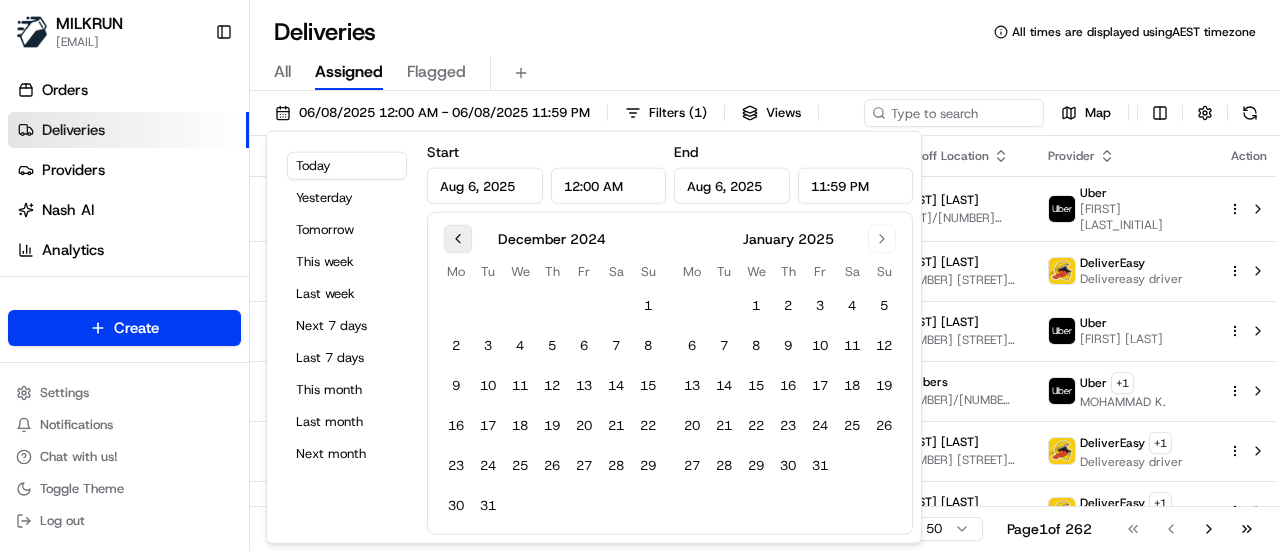 click at bounding box center [458, 239] 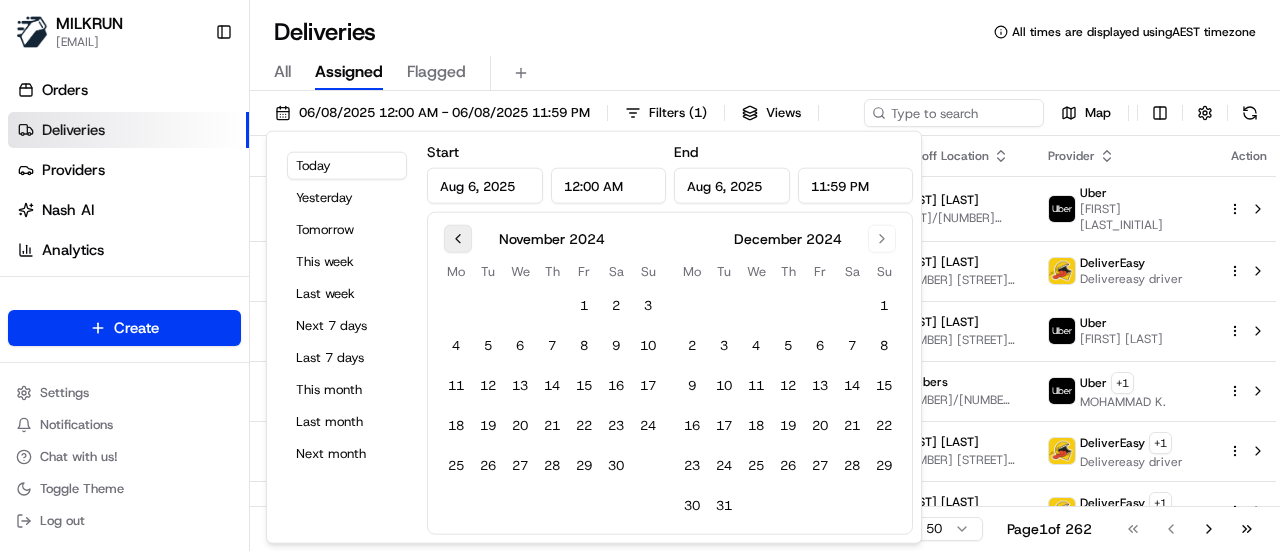 click at bounding box center [458, 239] 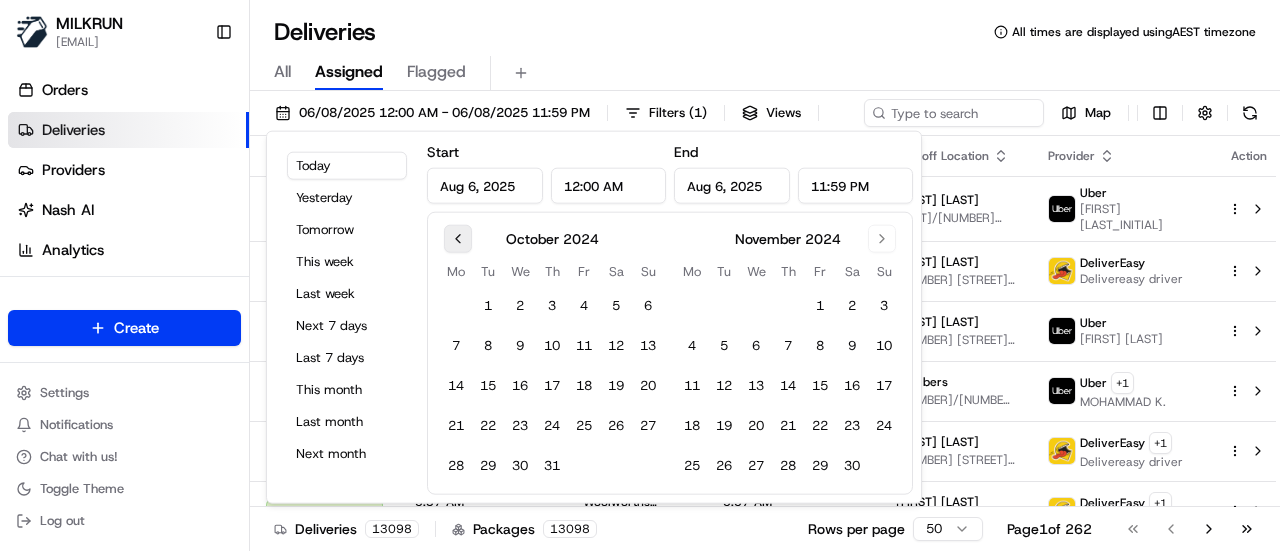 click at bounding box center [458, 239] 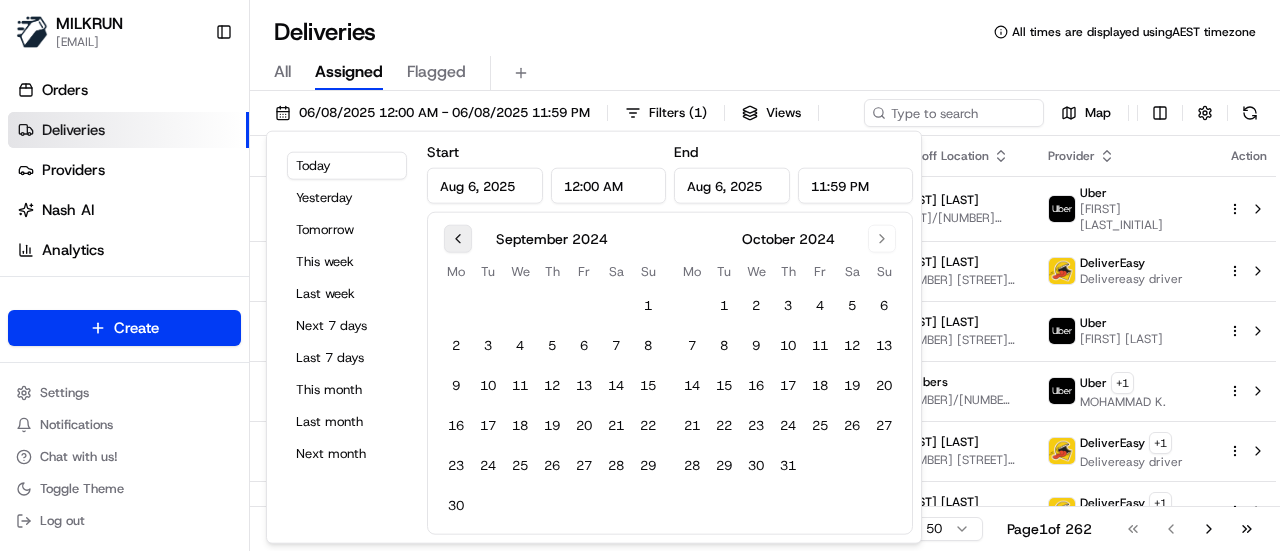 click at bounding box center [458, 239] 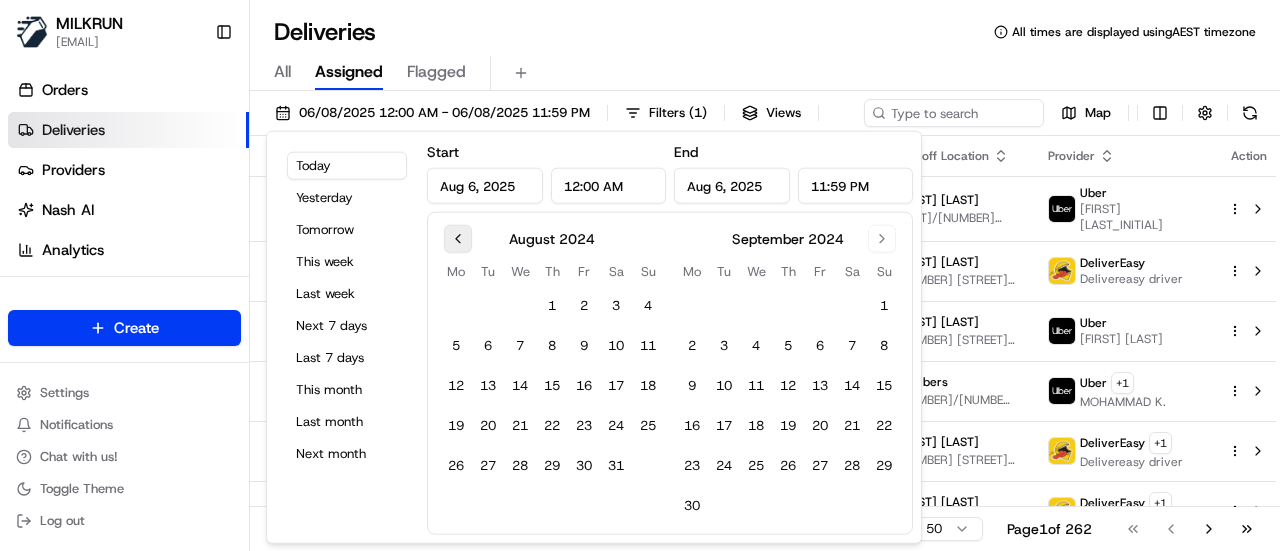 click at bounding box center (458, 239) 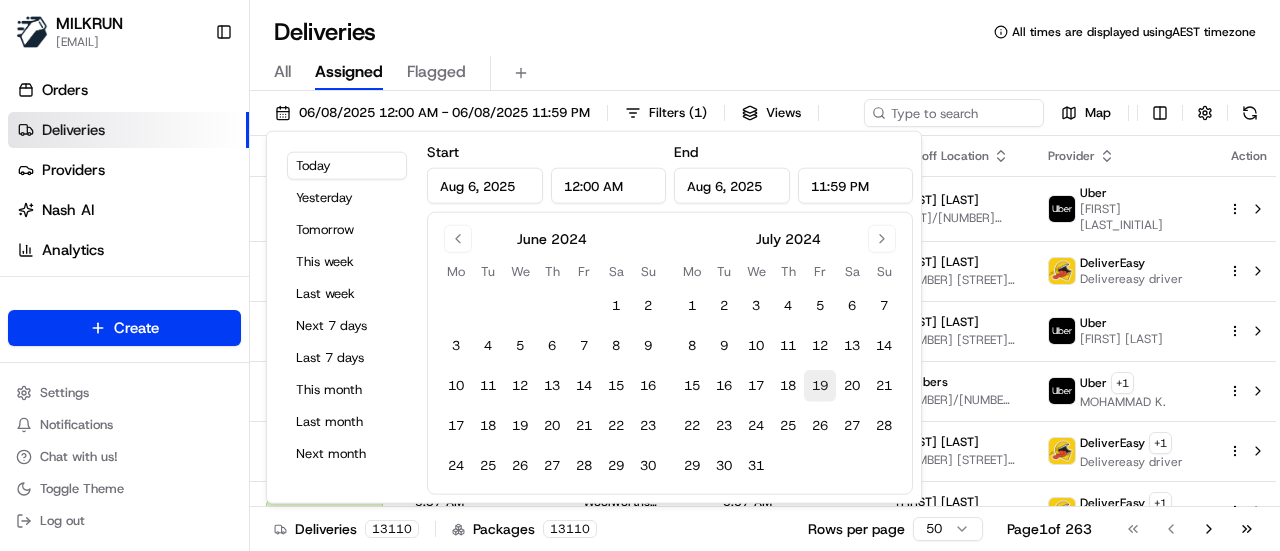 click on "19" at bounding box center (820, 386) 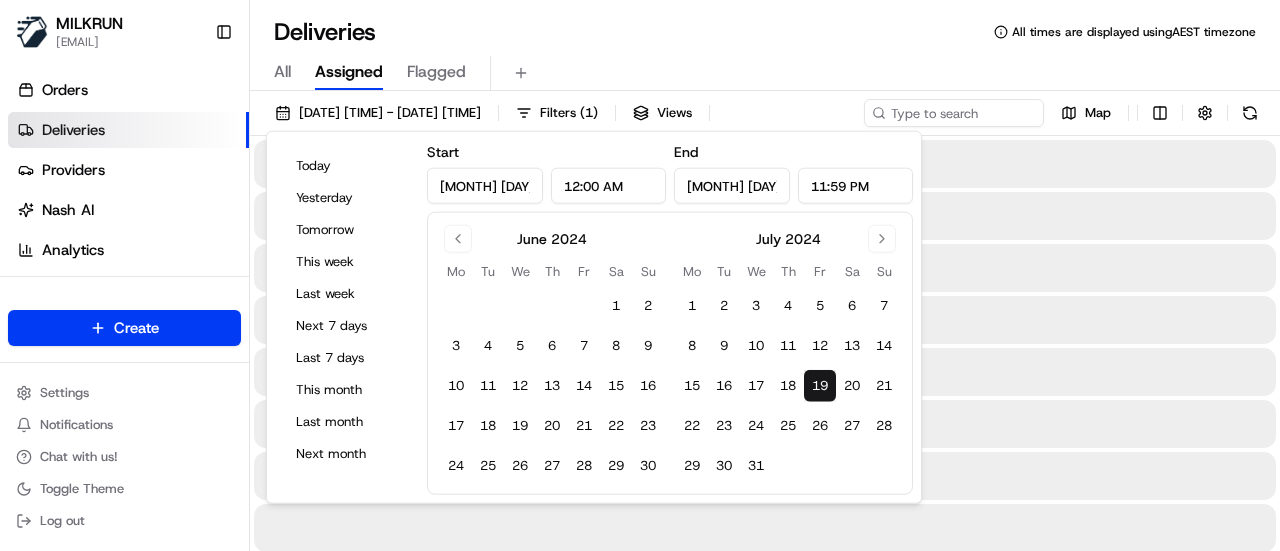 type on "Jul 19, 2024" 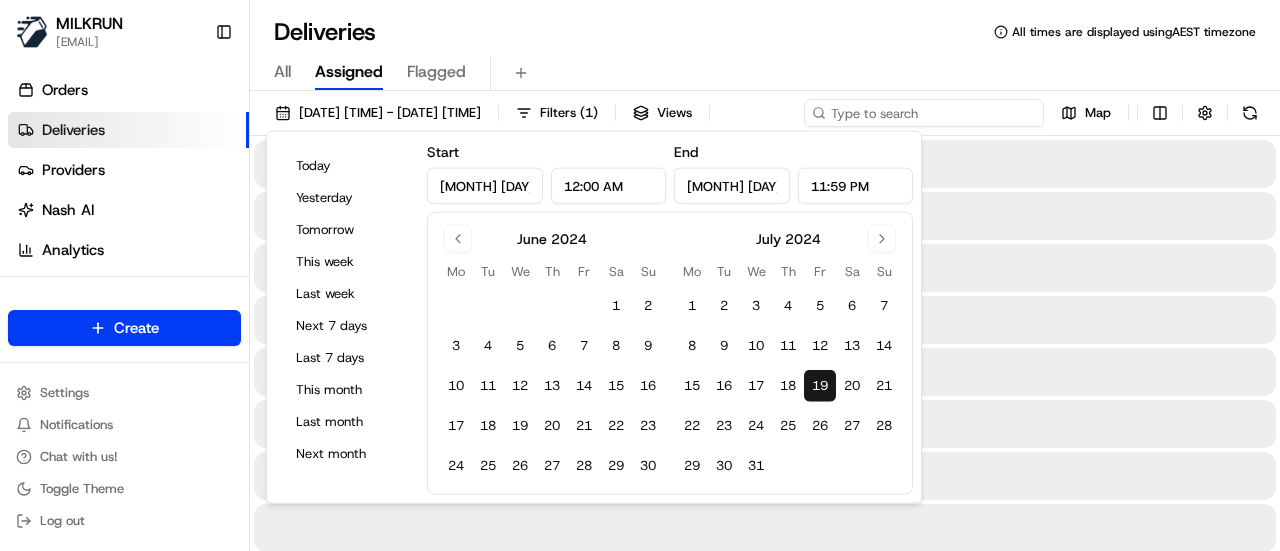 click on "19/07/2024 12:00 AM - 19/07/2024 11:59 PM Filters ( 1 ) Views Map" at bounding box center (765, 117) 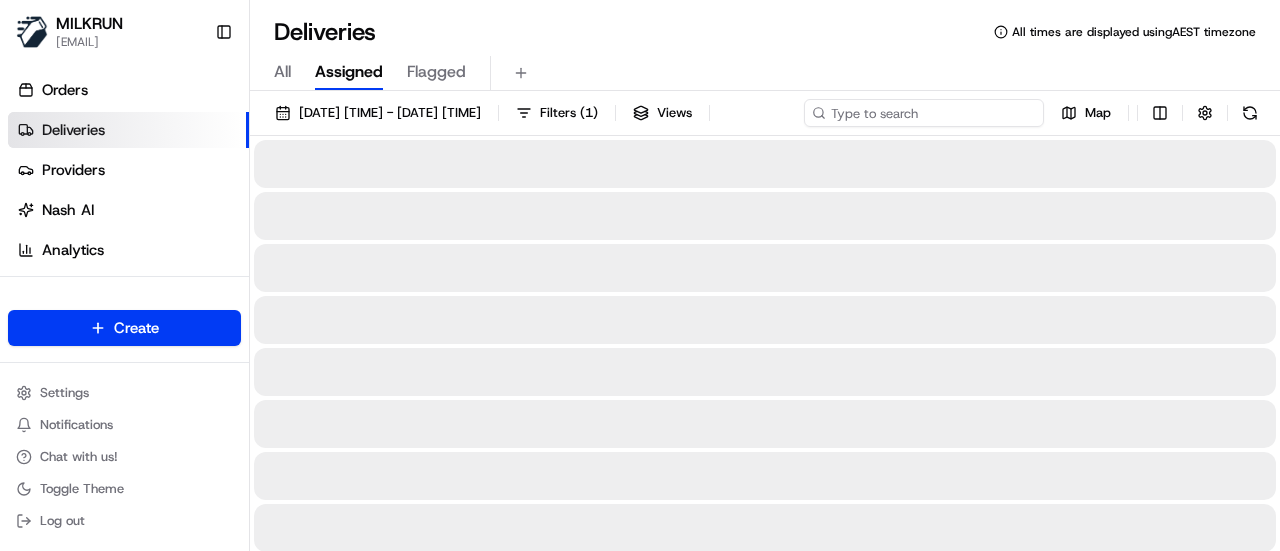 paste on "855f5dcf-158b-452a-8189-5d87ec41ff3d" 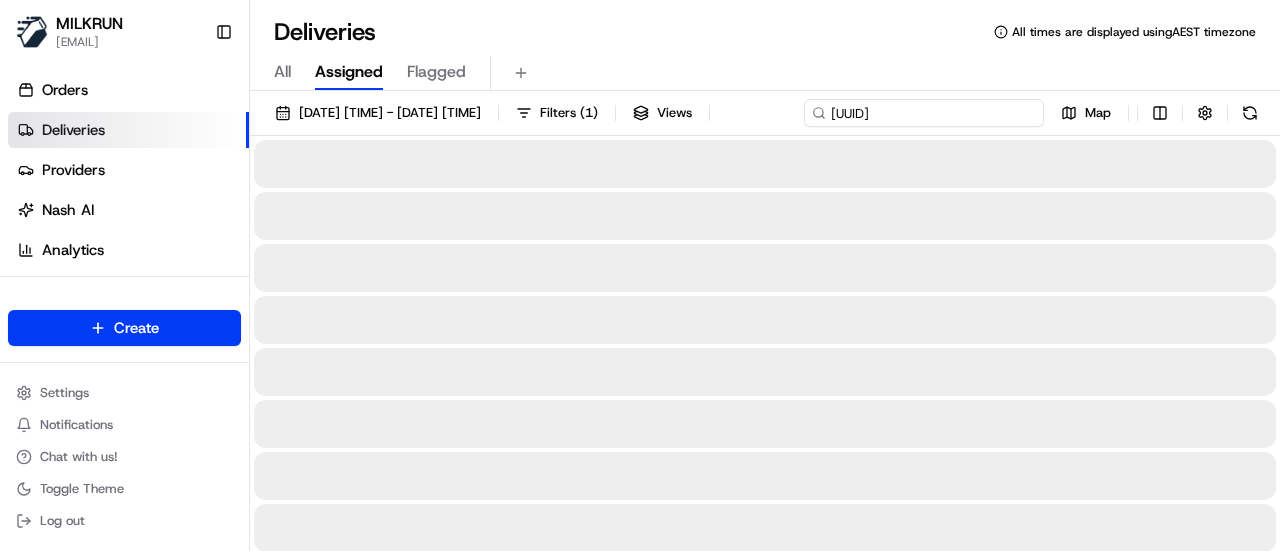 scroll, scrollTop: 0, scrollLeft: 85, axis: horizontal 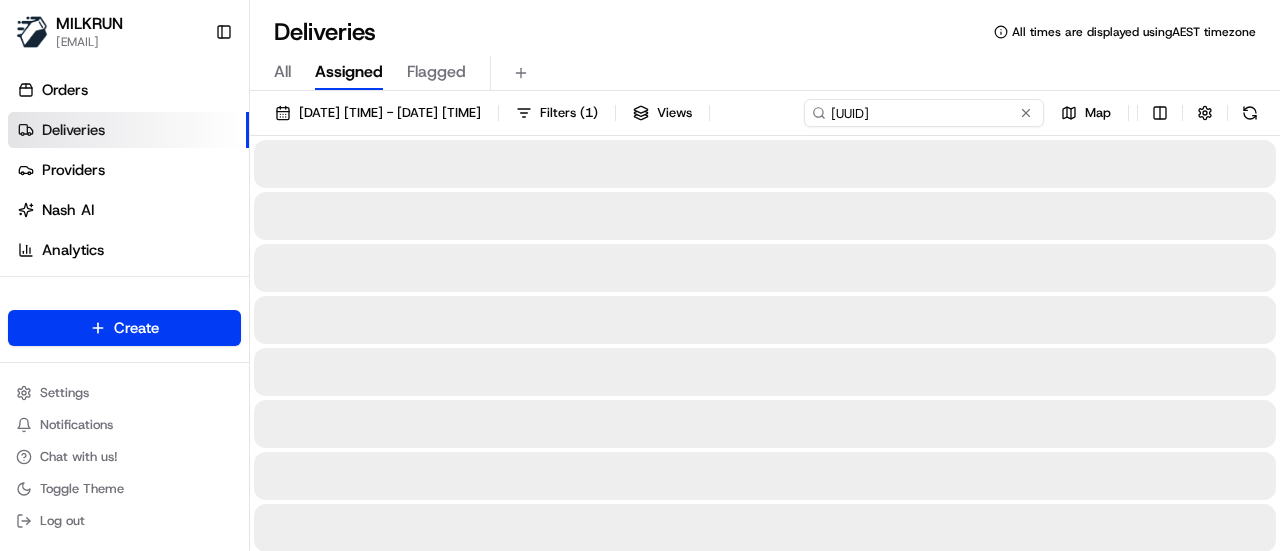 type on "855f5dcf-158b-452a-8189-5d87ec41ff3d" 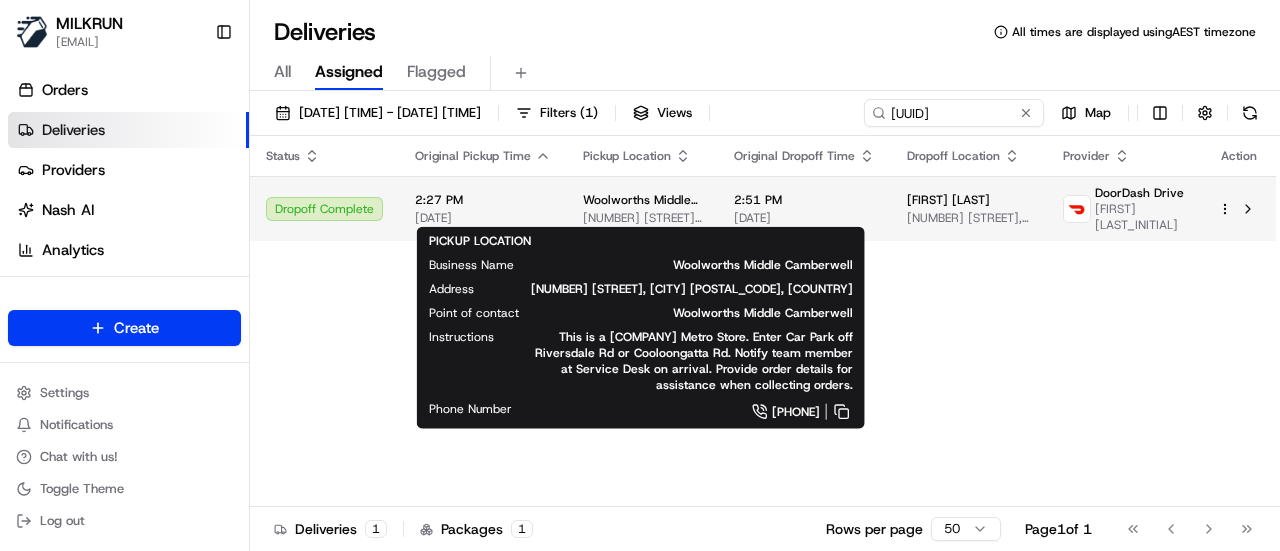 scroll, scrollTop: 0, scrollLeft: 0, axis: both 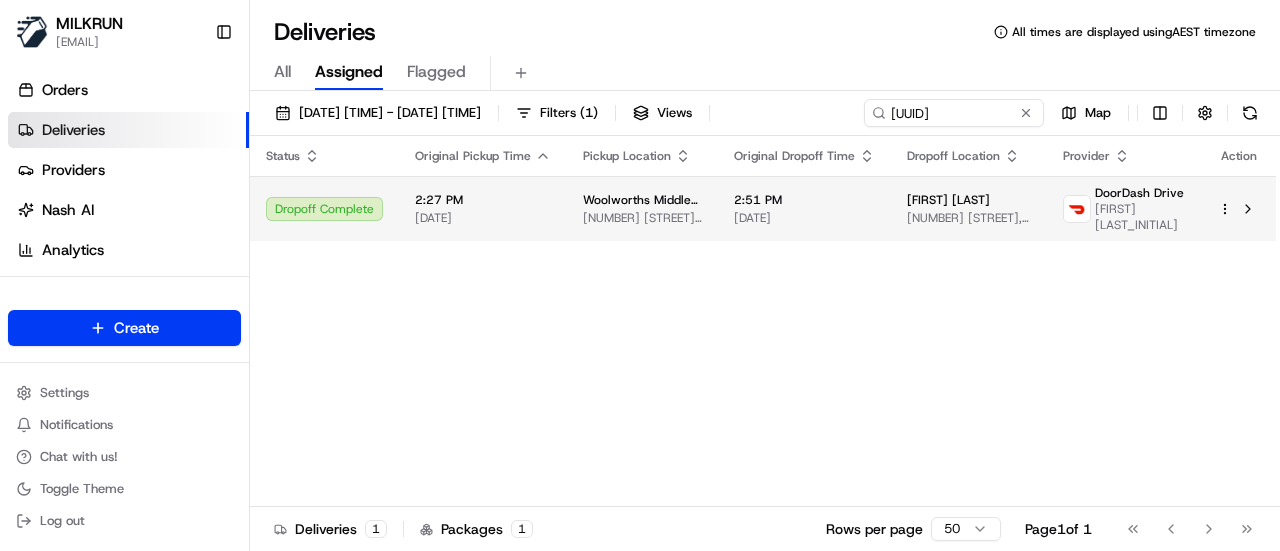 click on "Woolworths Middle Camberwell" at bounding box center (642, 200) 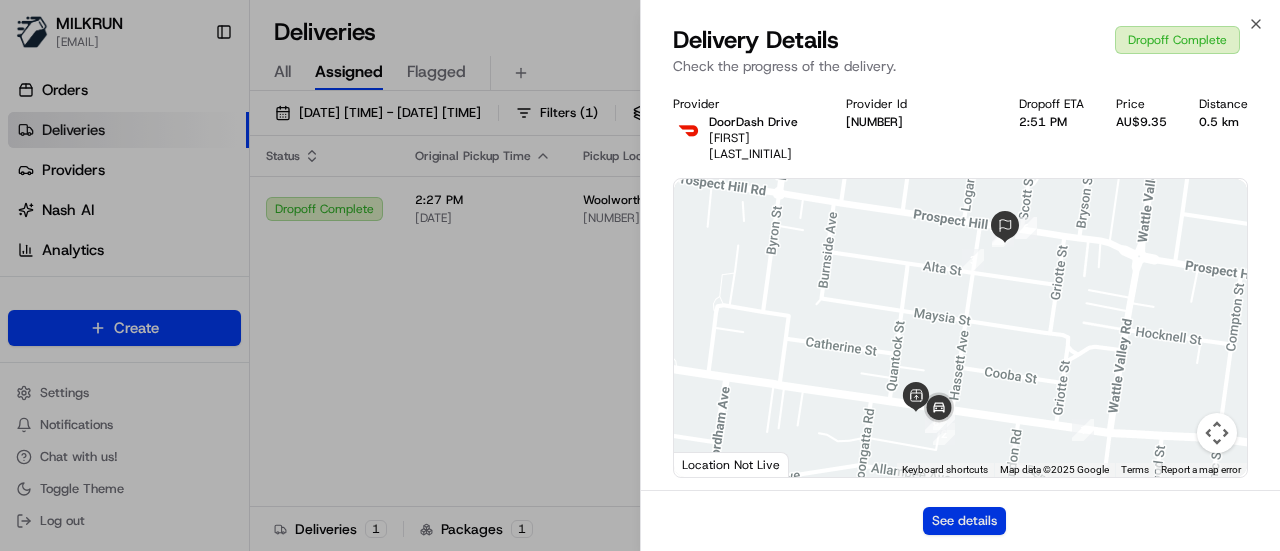 click on "See details" at bounding box center (964, 521) 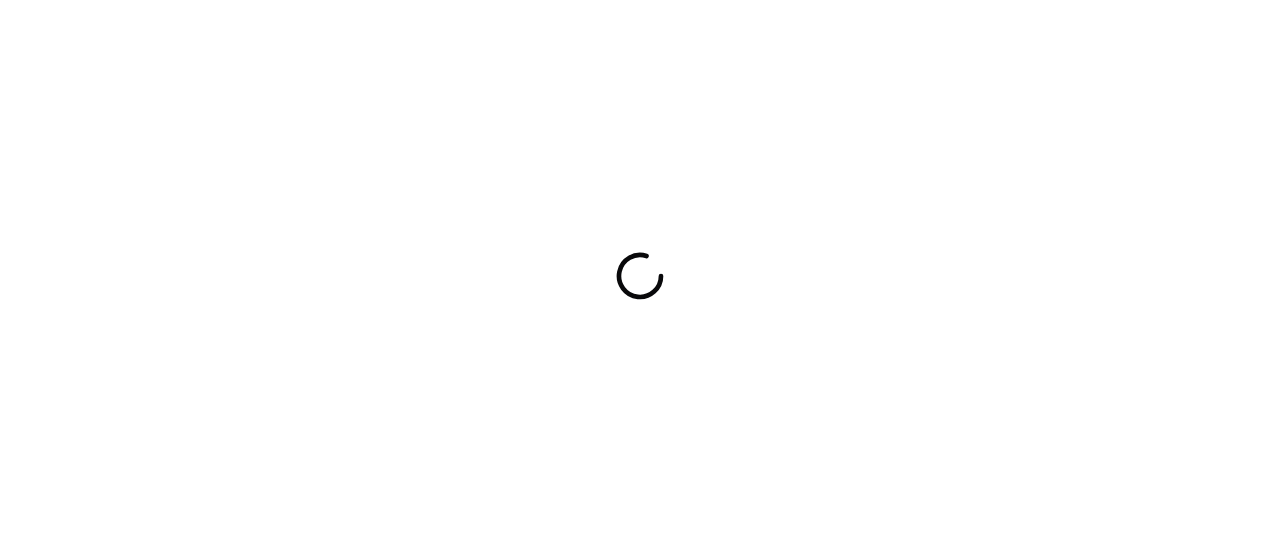 scroll, scrollTop: 0, scrollLeft: 0, axis: both 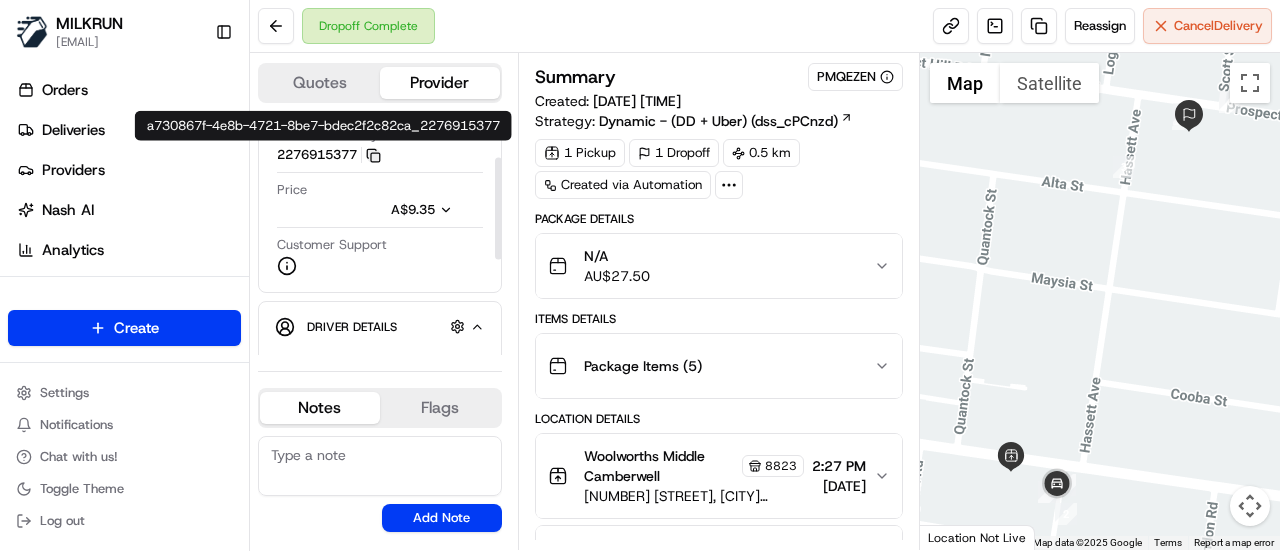 click 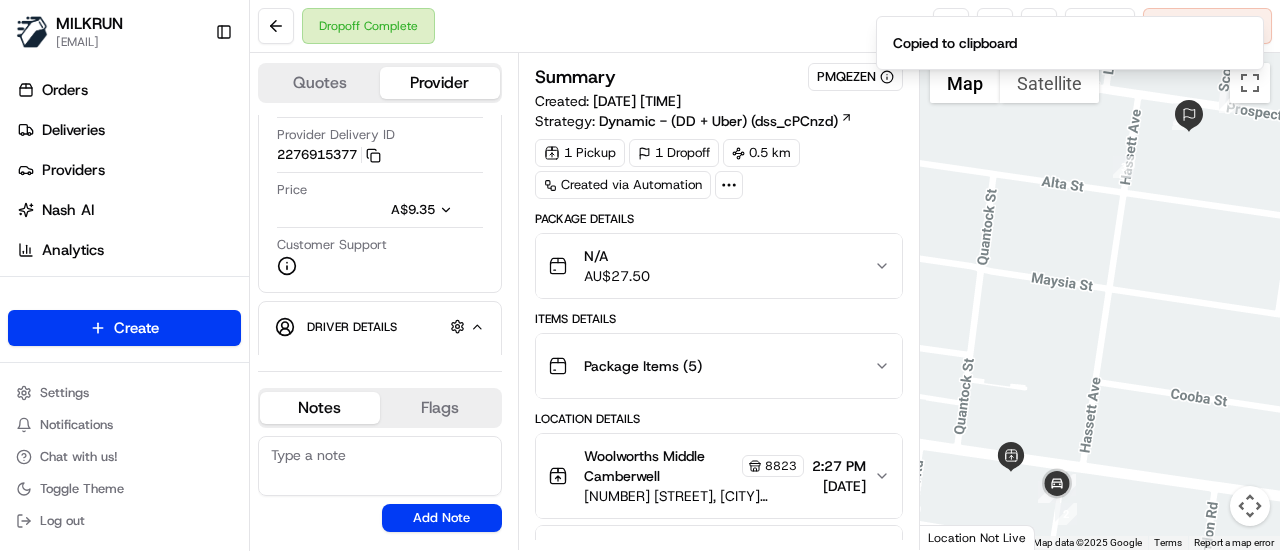 type 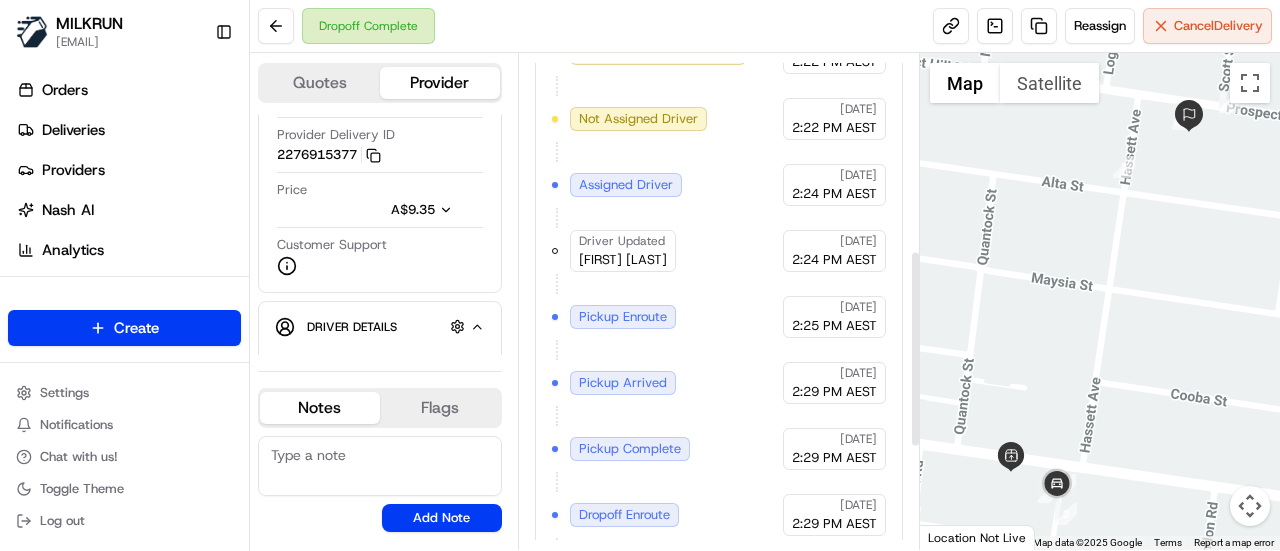 scroll, scrollTop: 700, scrollLeft: 0, axis: vertical 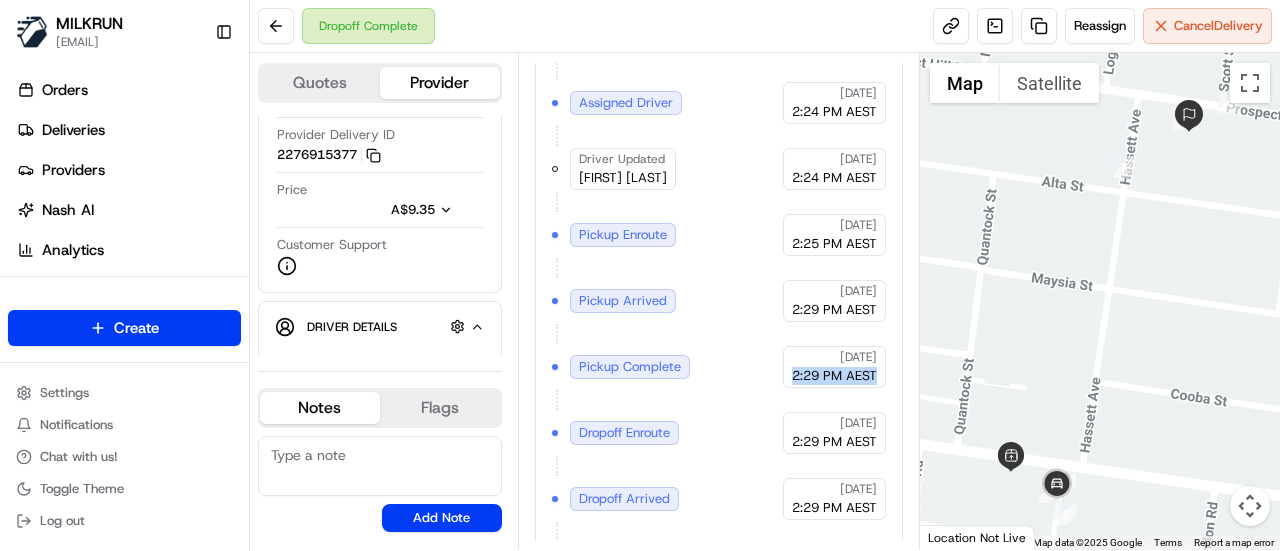 drag, startPoint x: 881, startPoint y: 368, endPoint x: 786, endPoint y: 367, distance: 95.005264 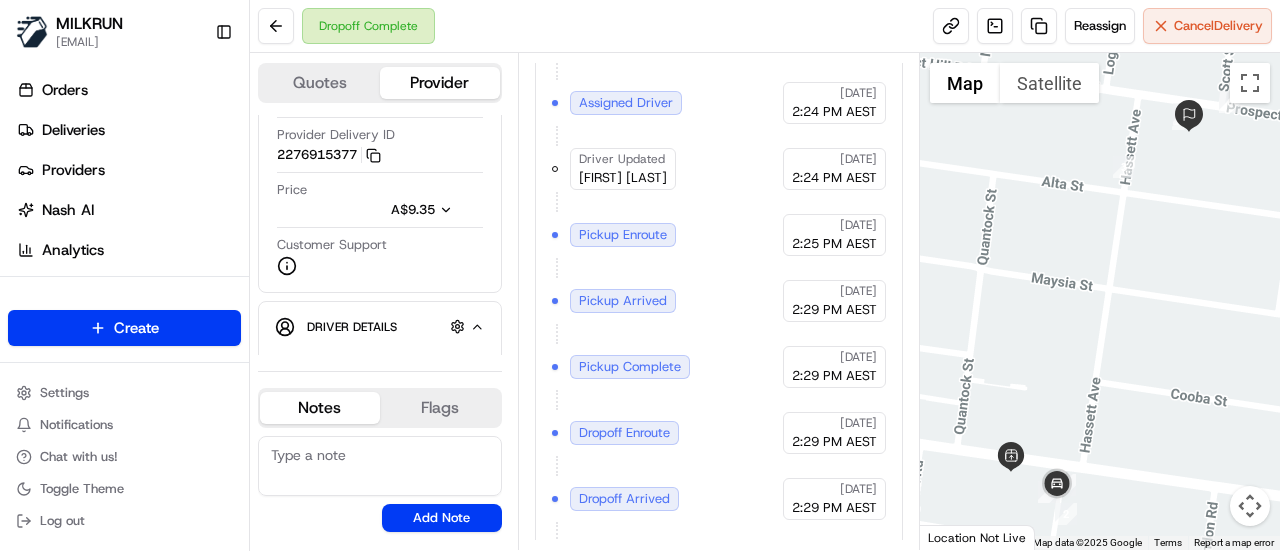 click on "Created (Sent To Provider) DoorDash Drive 19/07/2024 2:22 PM AEST Not Assigned Driver DoorDash Drive 19/07/2024 2:22 PM AEST Assigned Driver DoorDash Drive 19/07/2024 2:24 PM AEST Driver Updated Yuan D. DoorDash Drive 19/07/2024 2:24 PM AEST Pickup Enroute DoorDash Drive 19/07/2024 2:25 PM AEST Pickup Arrived DoorDash Drive 19/07/2024 2:29 PM AEST Pickup Complete DoorDash Drive 19/07/2024 2:29 PM AEST Dropoff Enroute DoorDash Drive 19/07/2024 2:29 PM AEST Dropoff Arrived DoorDash Drive 19/07/2024 2:29 PM AEST Dropoff Complete DoorDash Drive 19/07/2024 2:52 PM AEST" at bounding box center [719, 268] 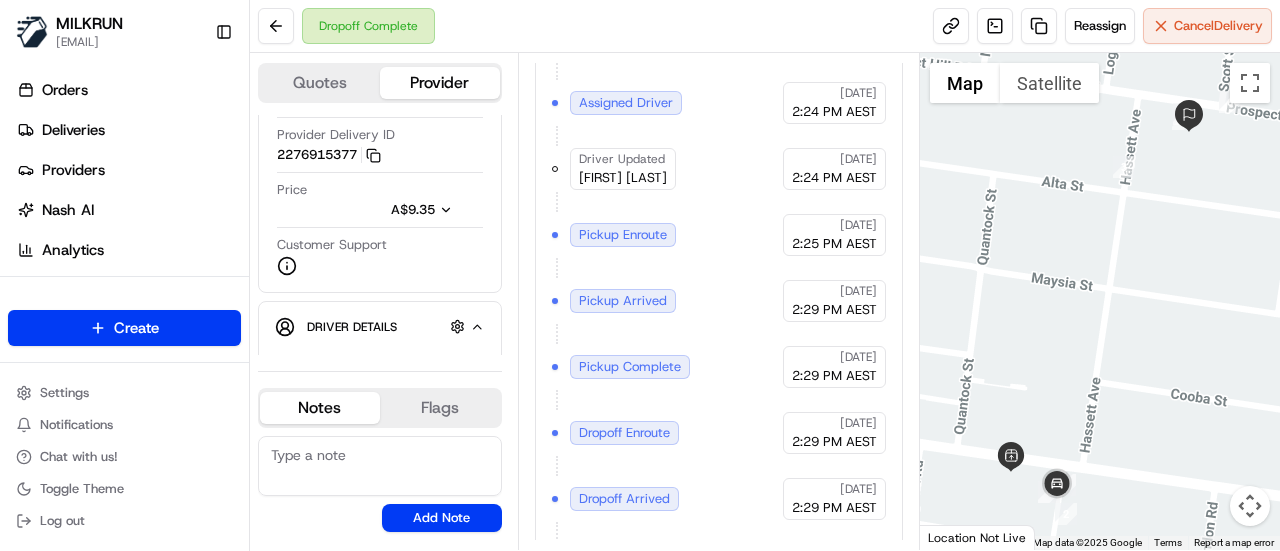 scroll, scrollTop: 750, scrollLeft: 0, axis: vertical 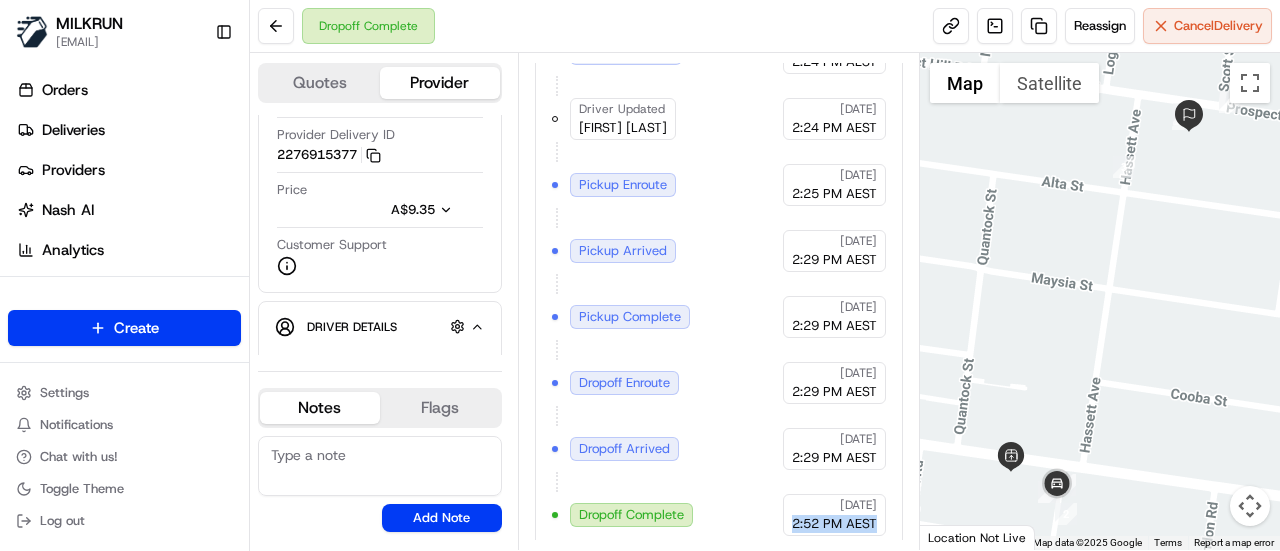 drag, startPoint x: 878, startPoint y: 511, endPoint x: 791, endPoint y: 511, distance: 87 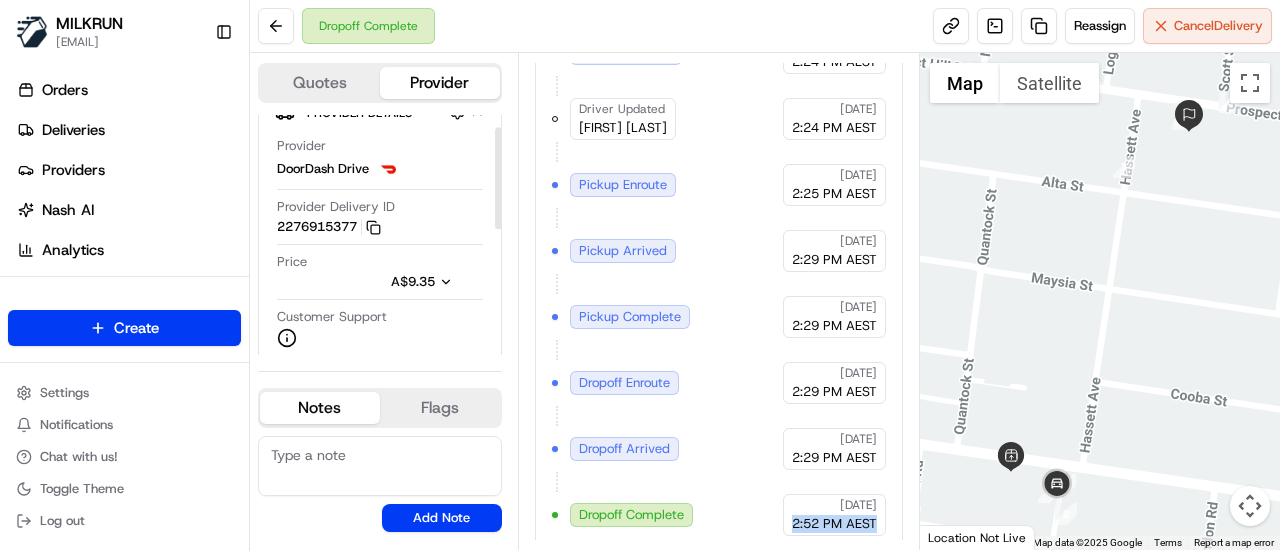 scroll, scrollTop: 0, scrollLeft: 0, axis: both 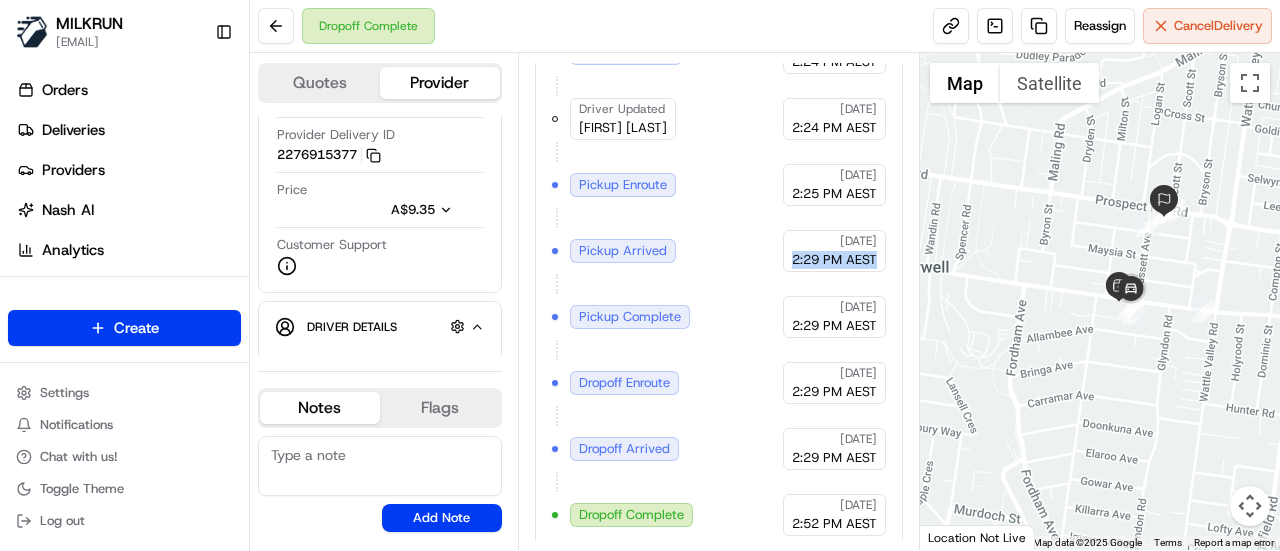 drag, startPoint x: 794, startPoint y: 247, endPoint x: 889, endPoint y: 251, distance: 95.084175 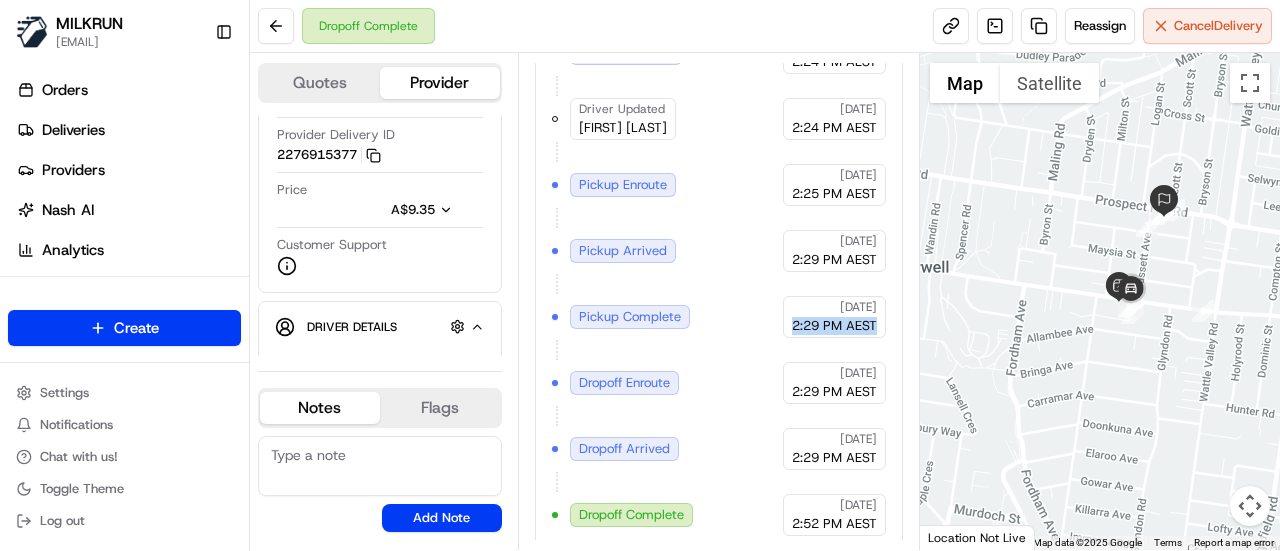 drag, startPoint x: 792, startPoint y: 315, endPoint x: 874, endPoint y: 325, distance: 82.607506 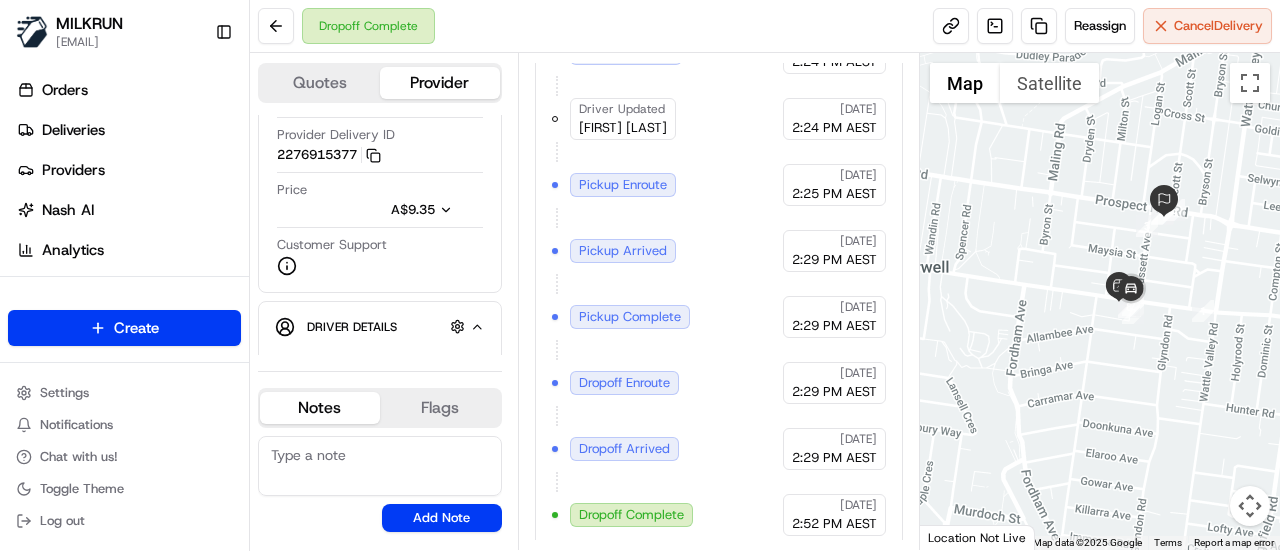 click on "Created (Sent To Provider) DoorDash Drive 19/07/2024 2:22 PM AEST Not Assigned Driver DoorDash Drive 19/07/2024 2:22 PM AEST Assigned Driver DoorDash Drive 19/07/2024 2:24 PM AEST Driver Updated Yuan D. DoorDash Drive 19/07/2024 2:24 PM AEST Pickup Enroute DoorDash Drive 19/07/2024 2:25 PM AEST Pickup Arrived DoorDash Drive 19/07/2024 2:29 PM AEST Pickup Complete DoorDash Drive 19/07/2024 2:29 PM AEST Dropoff Enroute DoorDash Drive 19/07/2024 2:29 PM AEST Dropoff Arrived DoorDash Drive 19/07/2024 2:29 PM AEST Dropoff Complete DoorDash Drive 19/07/2024 2:52 PM AEST" at bounding box center [719, 218] 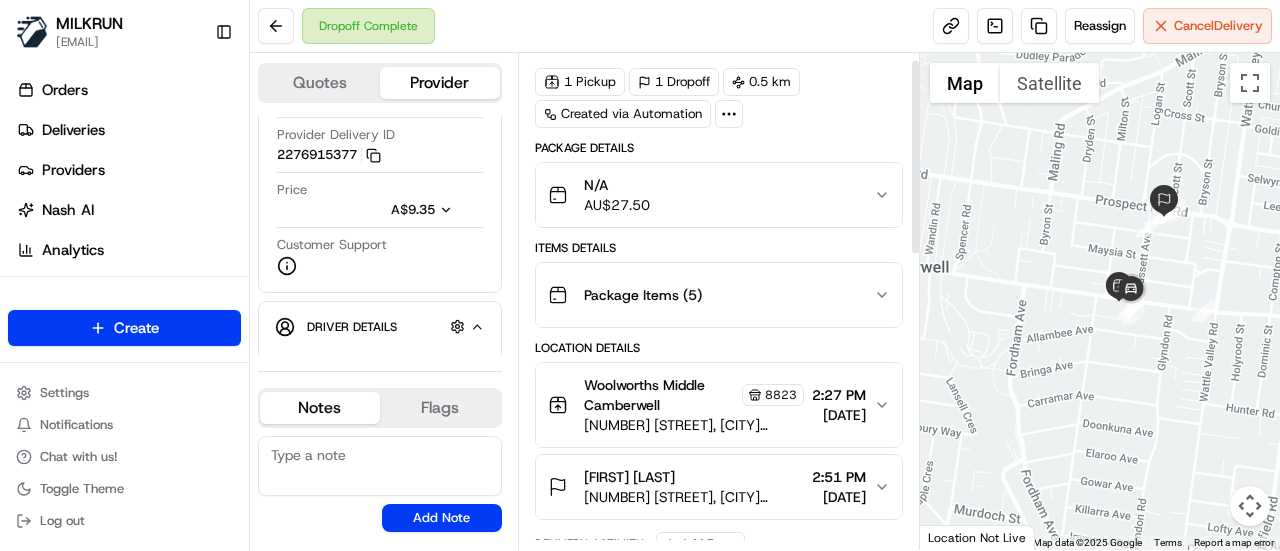 scroll, scrollTop: 0, scrollLeft: 0, axis: both 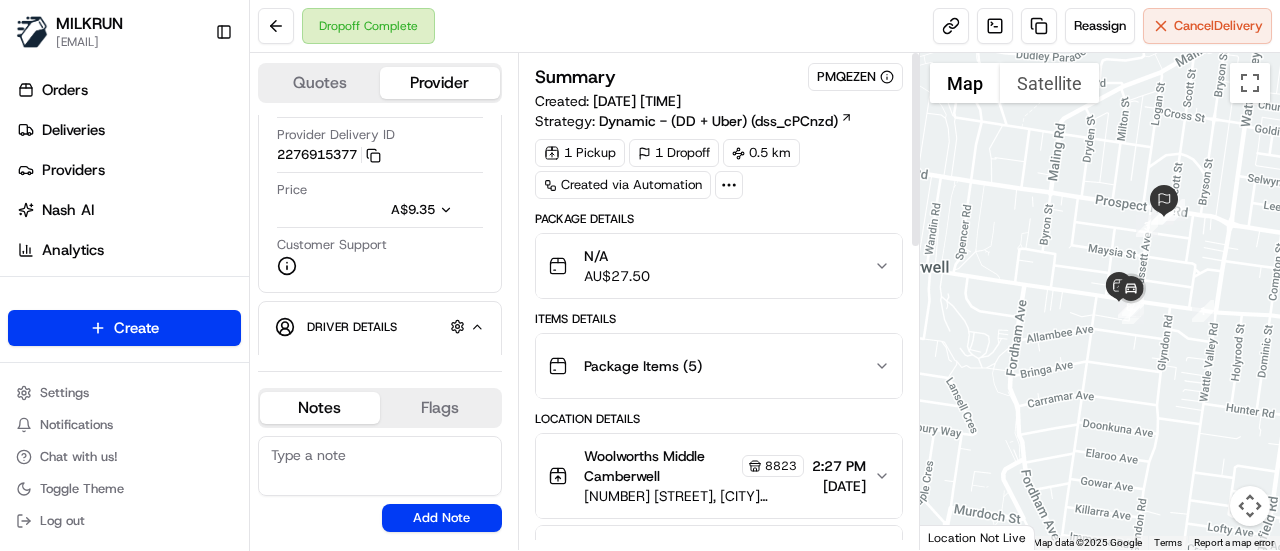 click on "N/A AU$ 27.50" at bounding box center [711, 266] 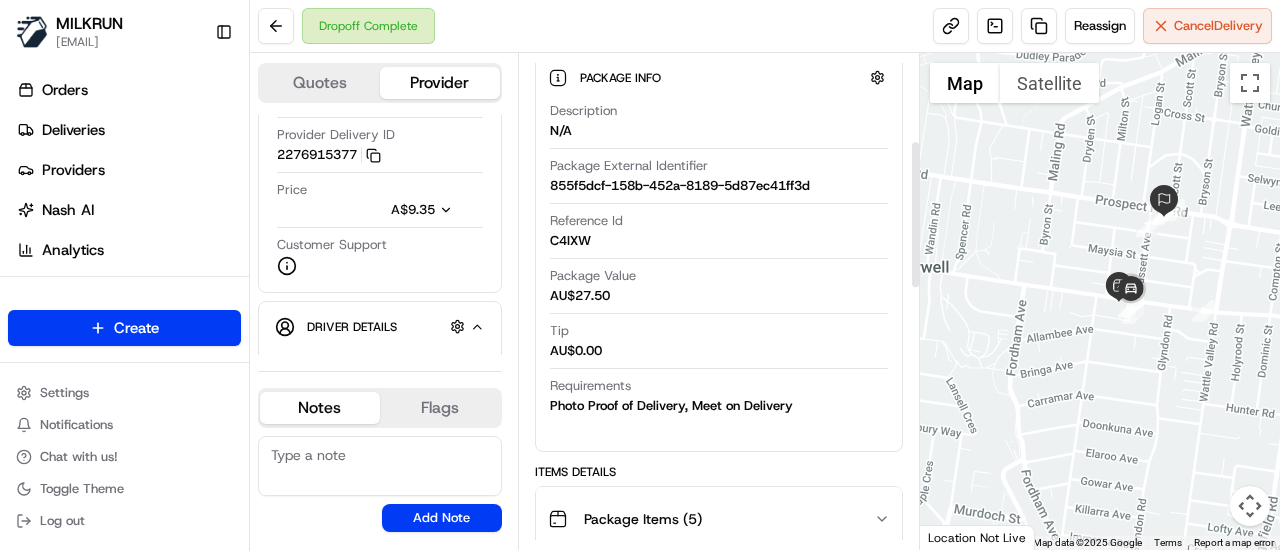 scroll, scrollTop: 300, scrollLeft: 0, axis: vertical 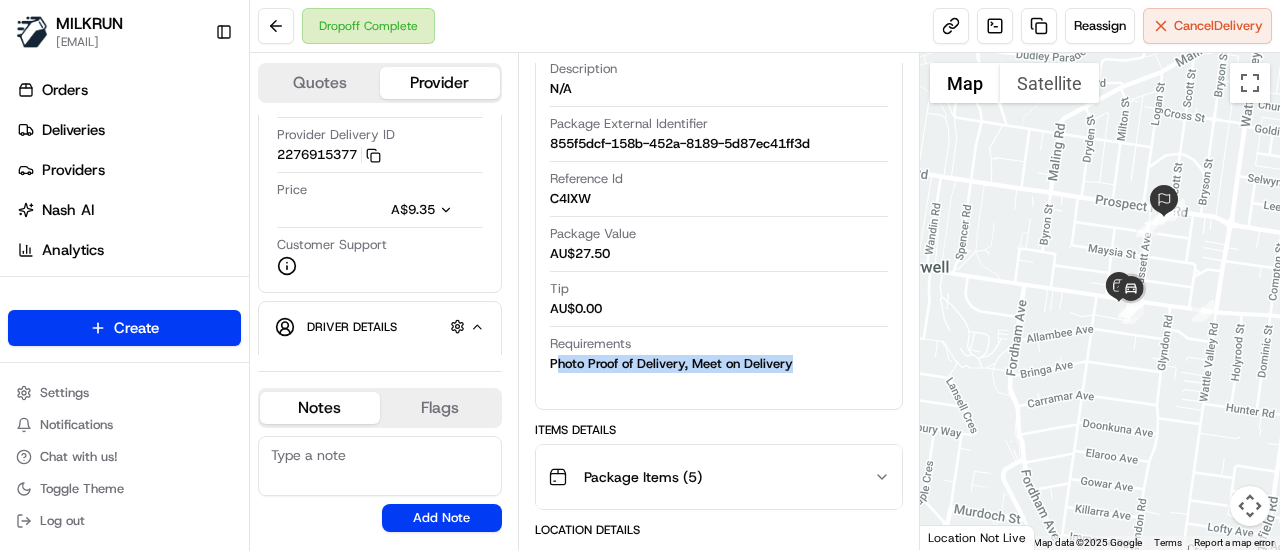 drag, startPoint x: 782, startPoint y: 346, endPoint x: 560, endPoint y: 369, distance: 223.18826 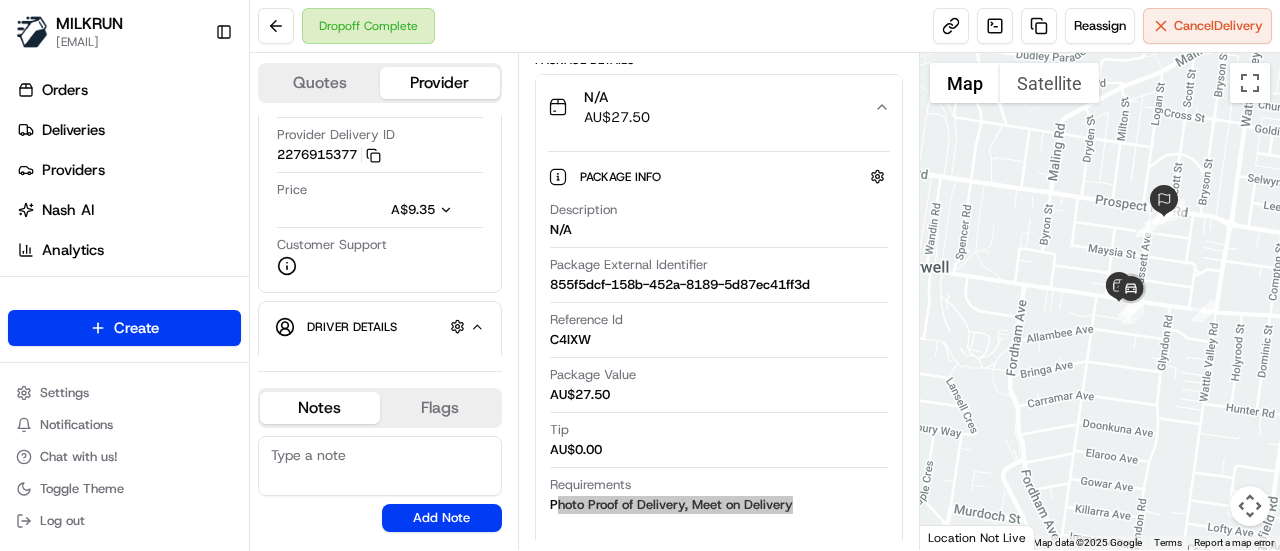 scroll, scrollTop: 200, scrollLeft: 0, axis: vertical 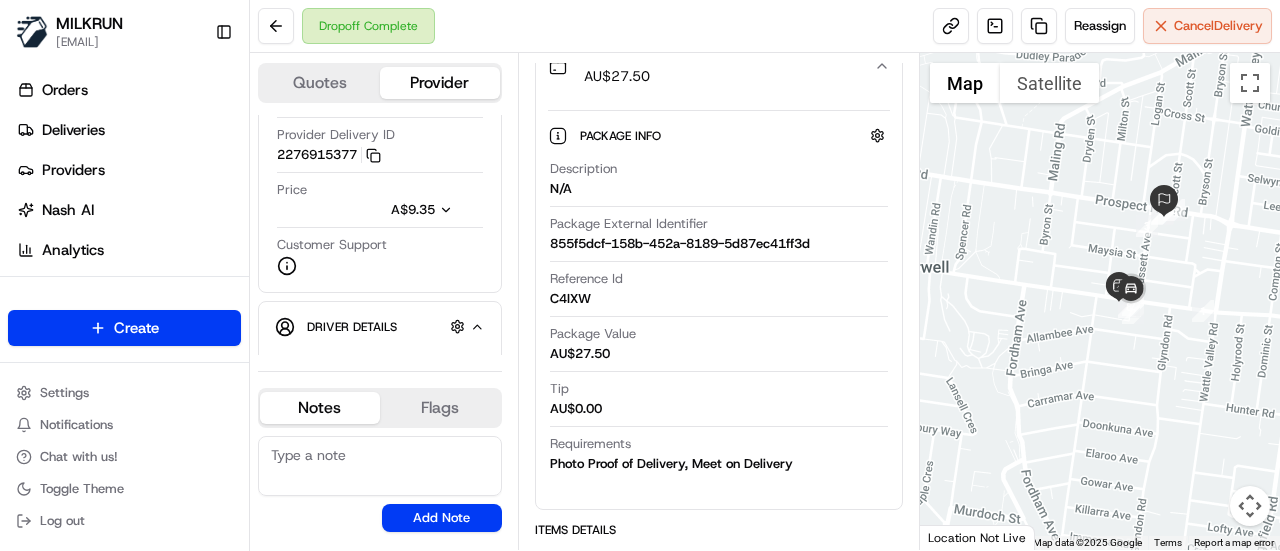 click on "Dropoff Complete Reassign Cancel  Delivery" at bounding box center [765, 26] 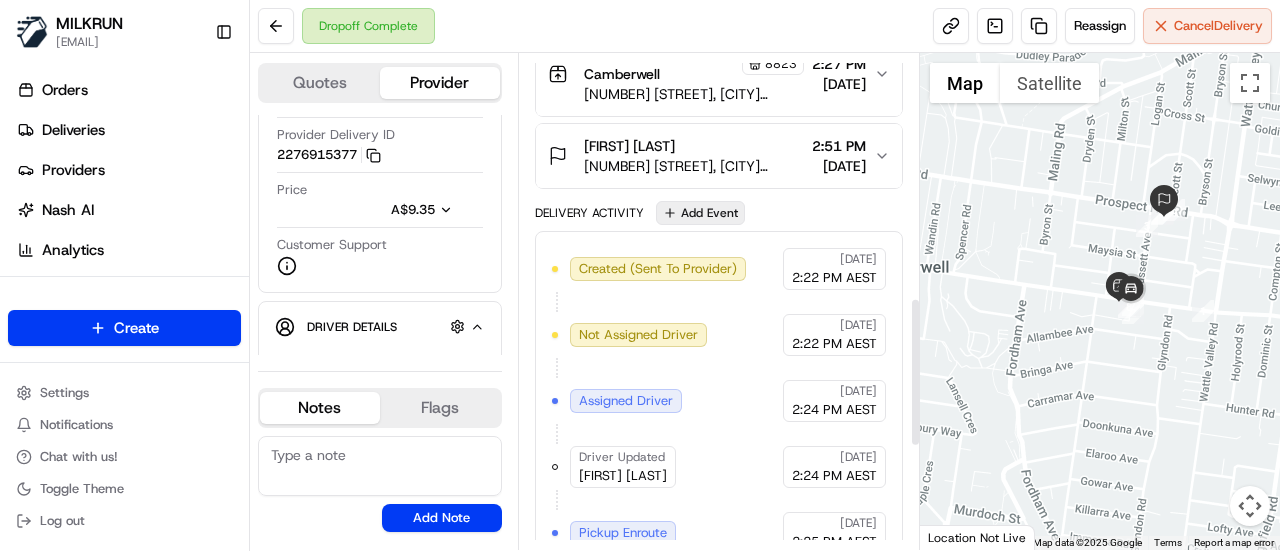 scroll, scrollTop: 760, scrollLeft: 0, axis: vertical 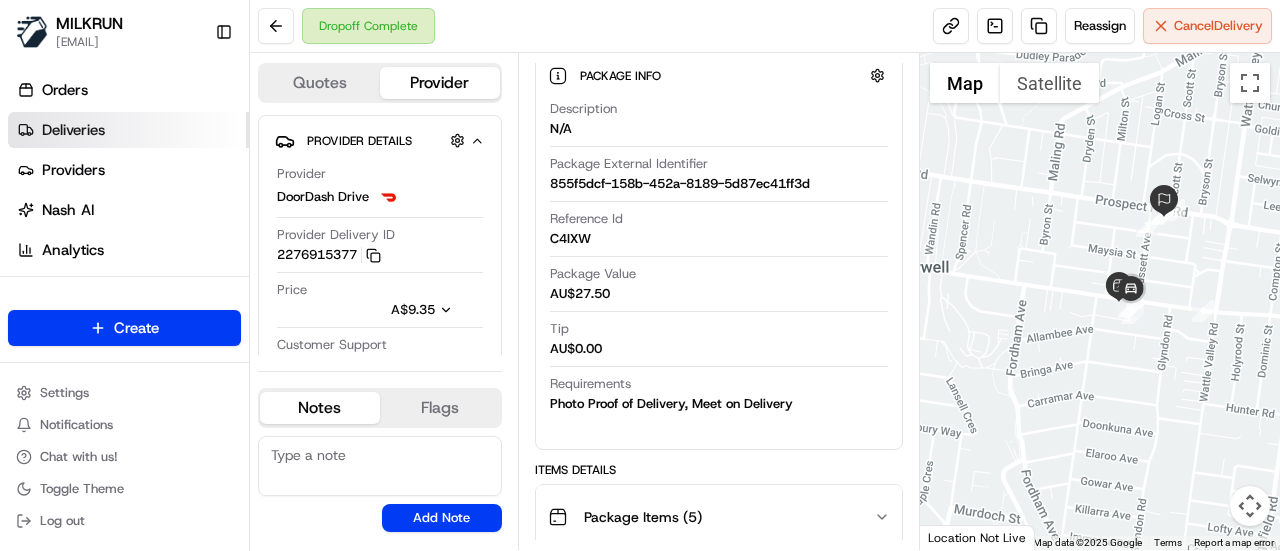 click on "Deliveries" at bounding box center (73, 130) 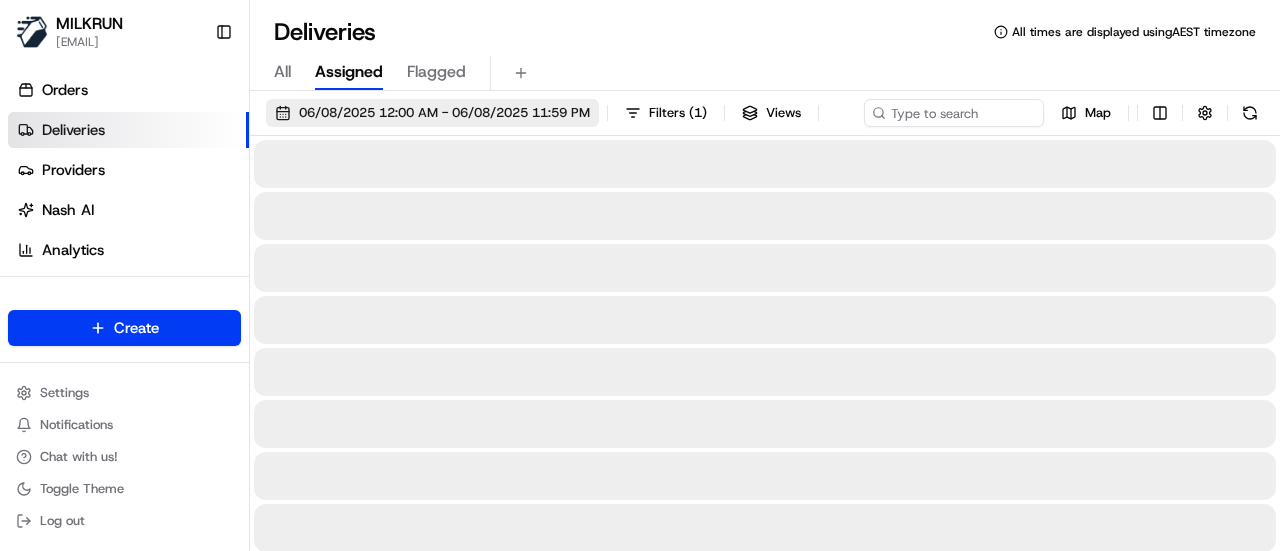 click on "06/08/2025 12:00 AM - 06/08/2025 11:59 PM" at bounding box center [444, 113] 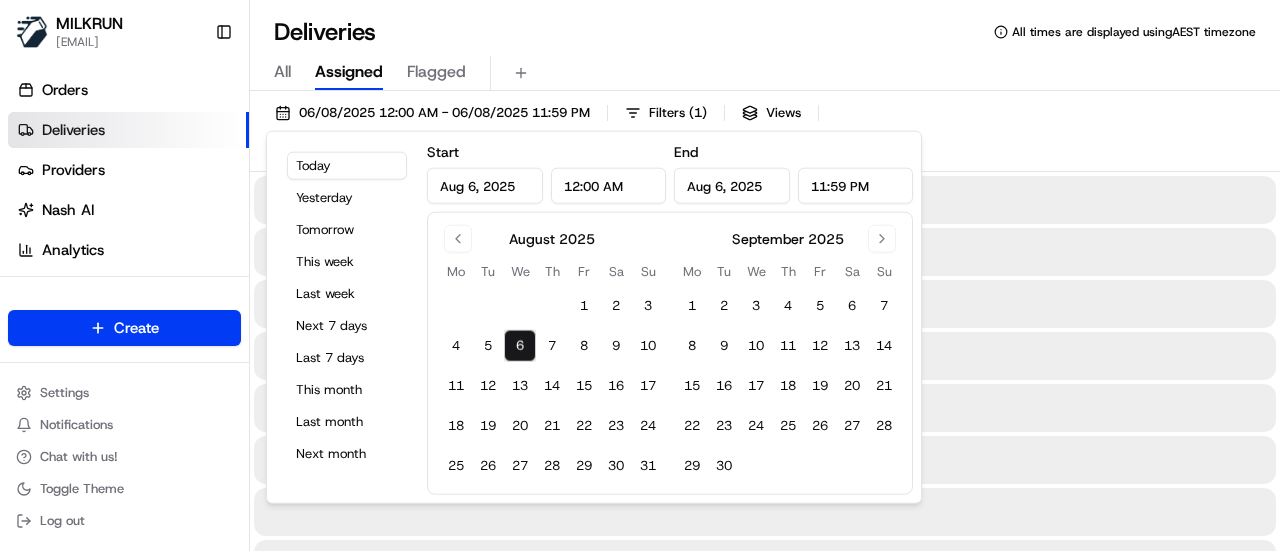 click on "06/08/2025 12:00 AM - 06/08/2025 11:59 PM Filters ( 1 ) Views Map" at bounding box center (765, 135) 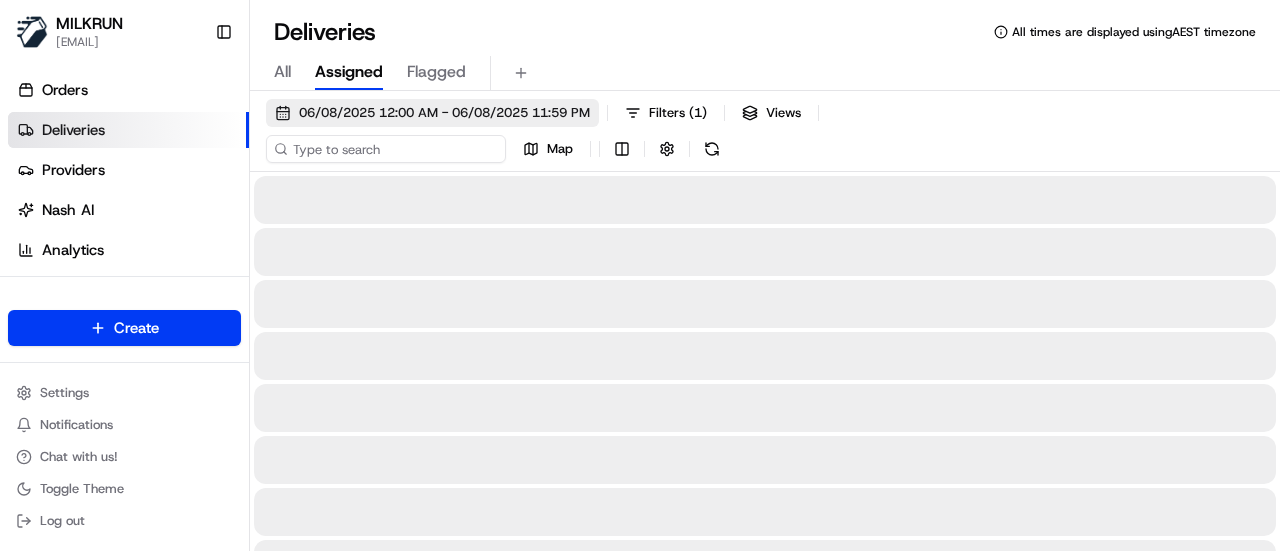 paste on "a9b42725-a9b0-4f97-8464-18f304dbd461" 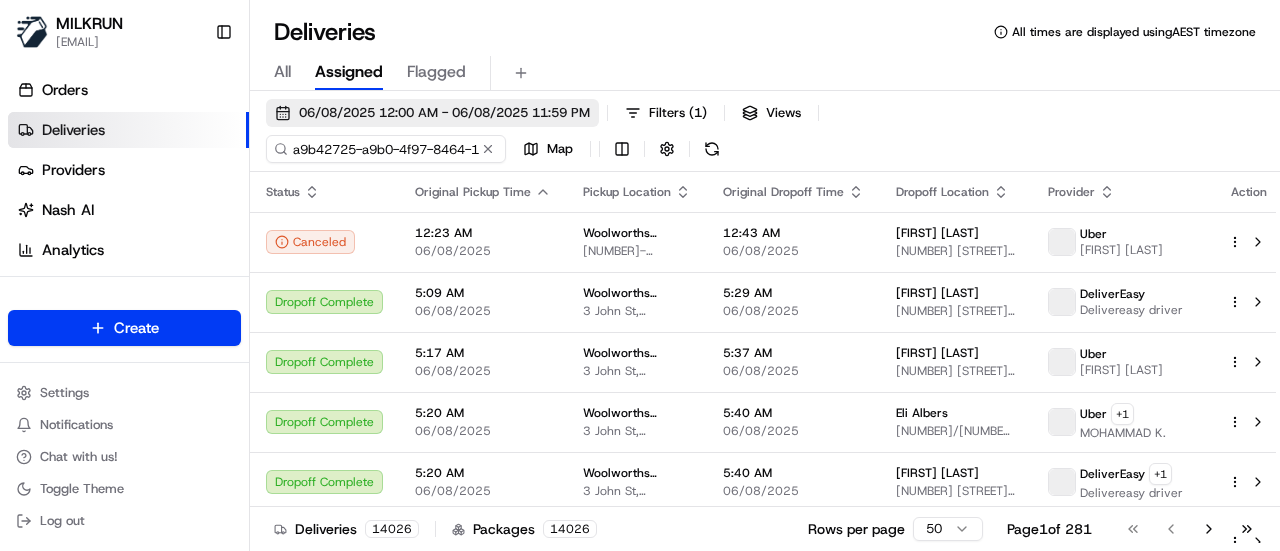 scroll, scrollTop: 0, scrollLeft: 95, axis: horizontal 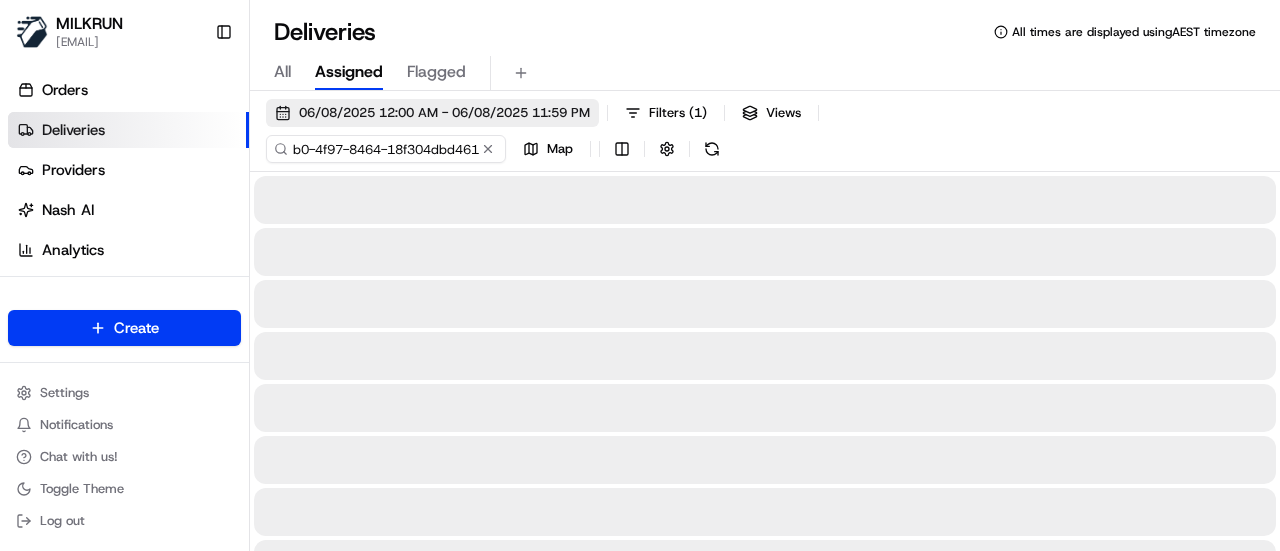 type on "a9b42725-a9b0-4f97-8464-18f304dbd461" 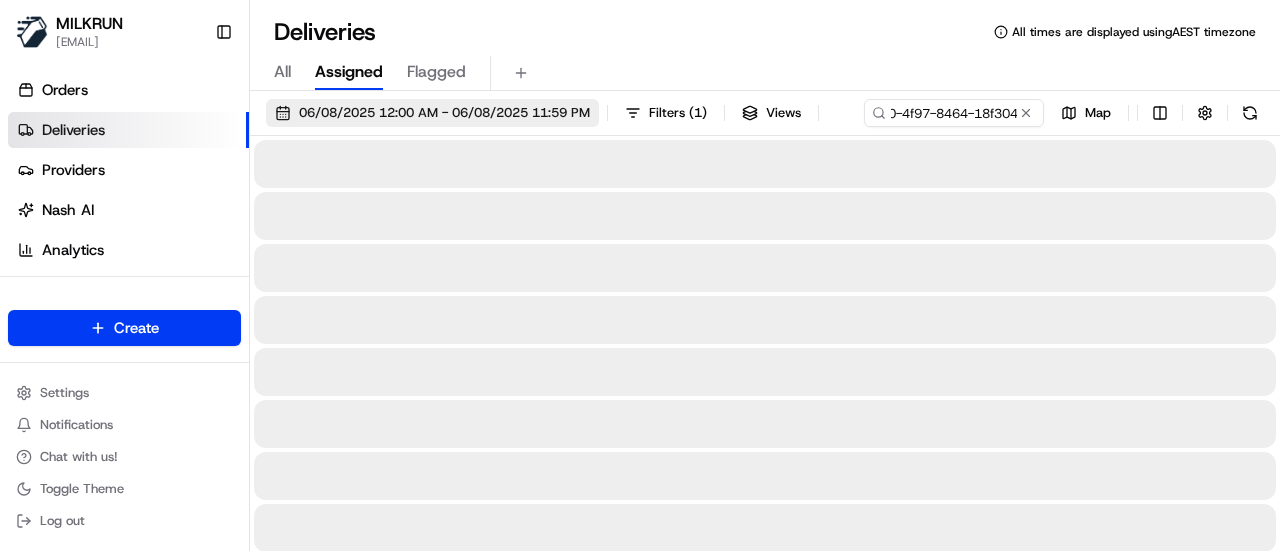 scroll, scrollTop: 0, scrollLeft: 0, axis: both 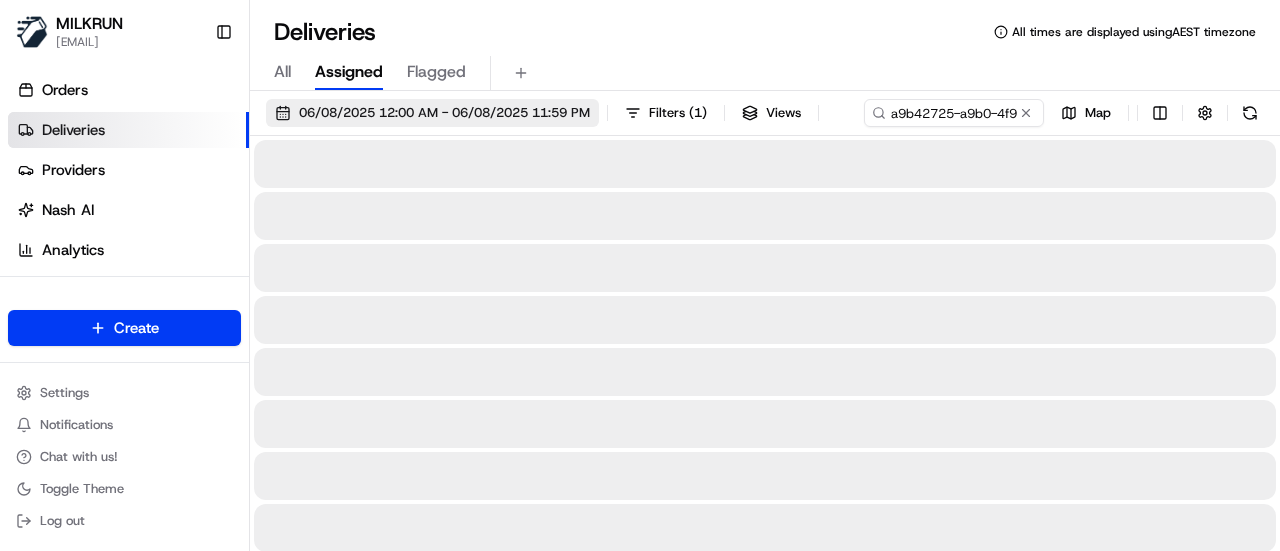 click on "06/08/2025 12:00 AM - 06/08/2025 11:59 PM" at bounding box center [444, 113] 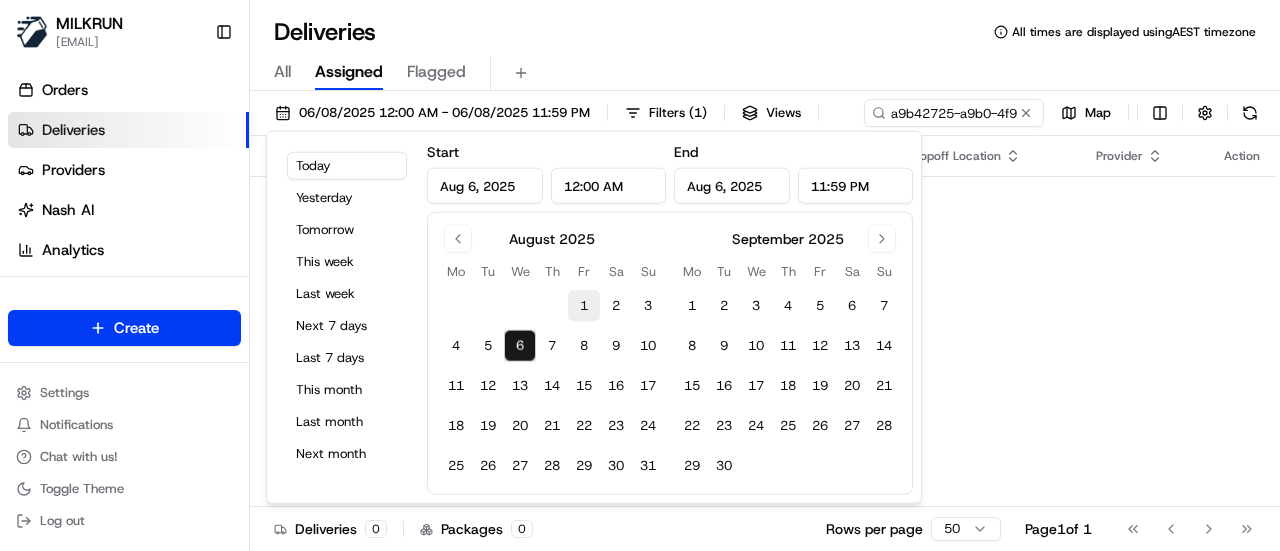 click on "1" at bounding box center [584, 306] 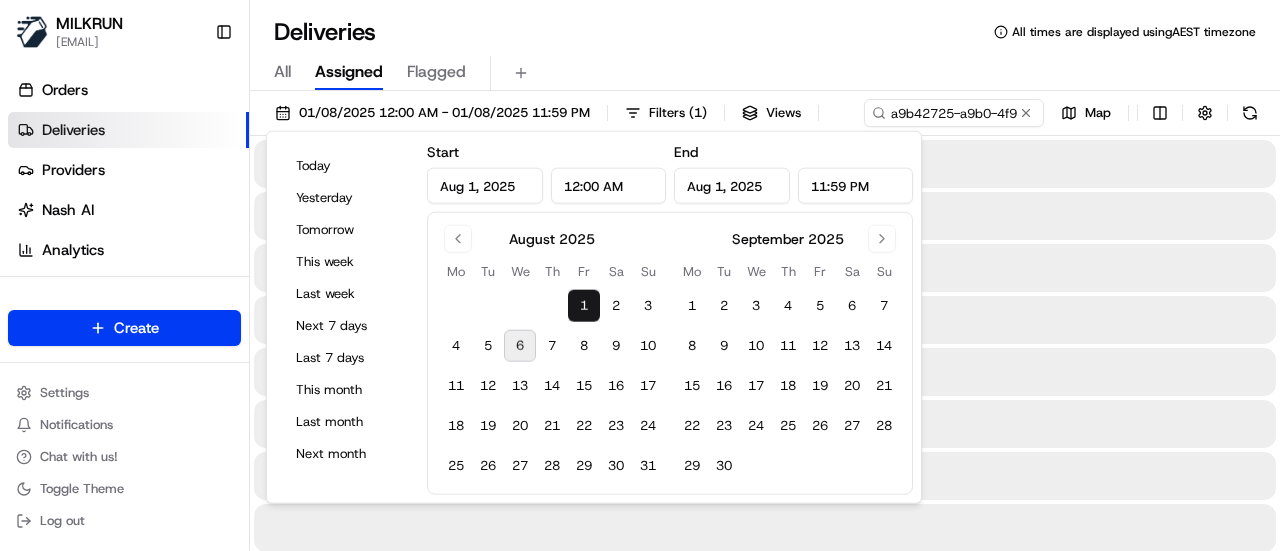 click on "1" at bounding box center (584, 306) 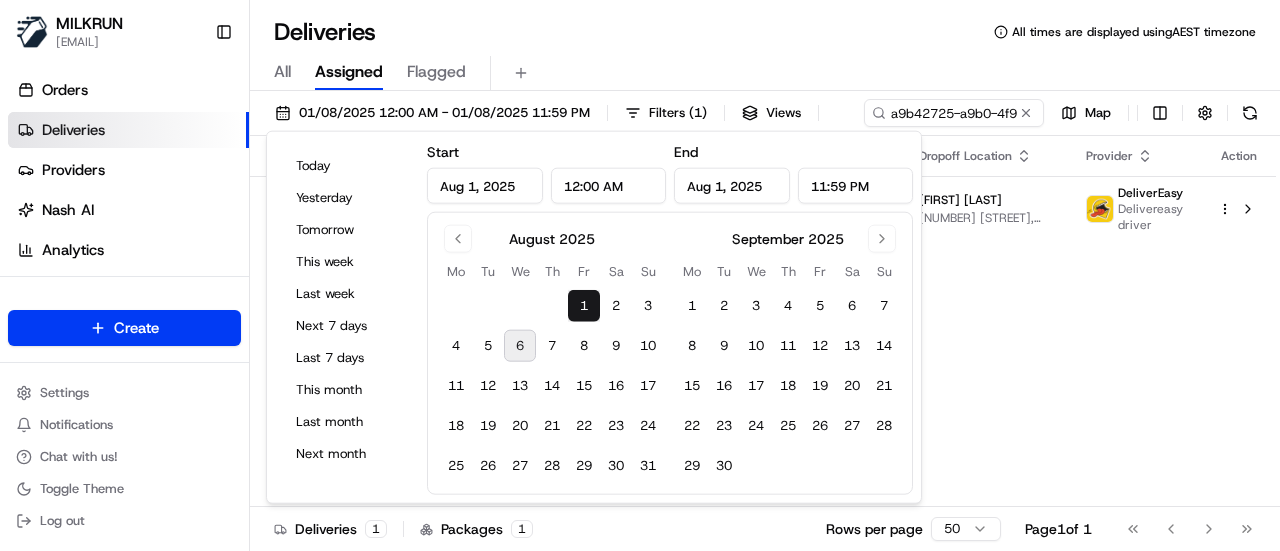 click on "Deliveries All times are displayed using  AEST   timezone" at bounding box center [765, 32] 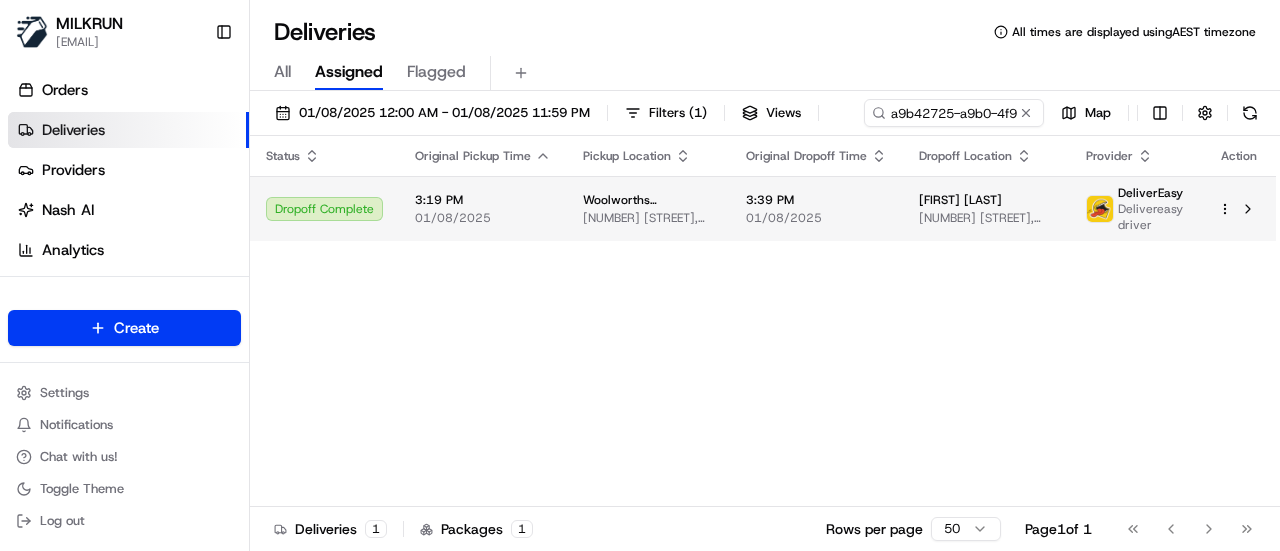 click on "Woolworths Supermarket NZ - Greenlane 326 Great South Rd, Auckland, Auckland 1051, NZ" at bounding box center (648, 208) 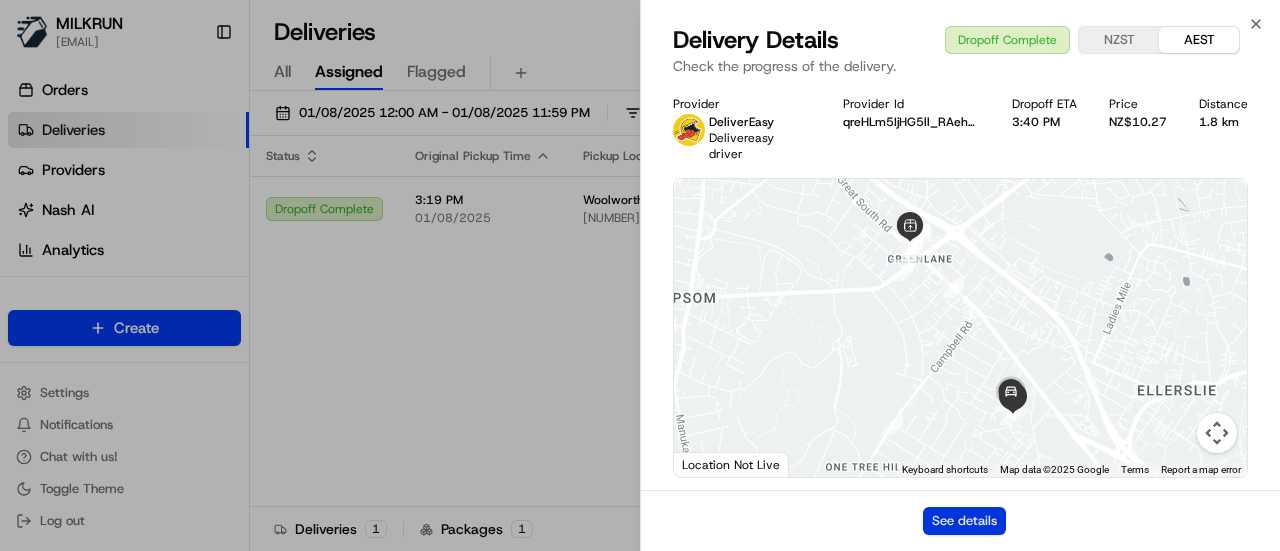 click on "See details" at bounding box center (964, 521) 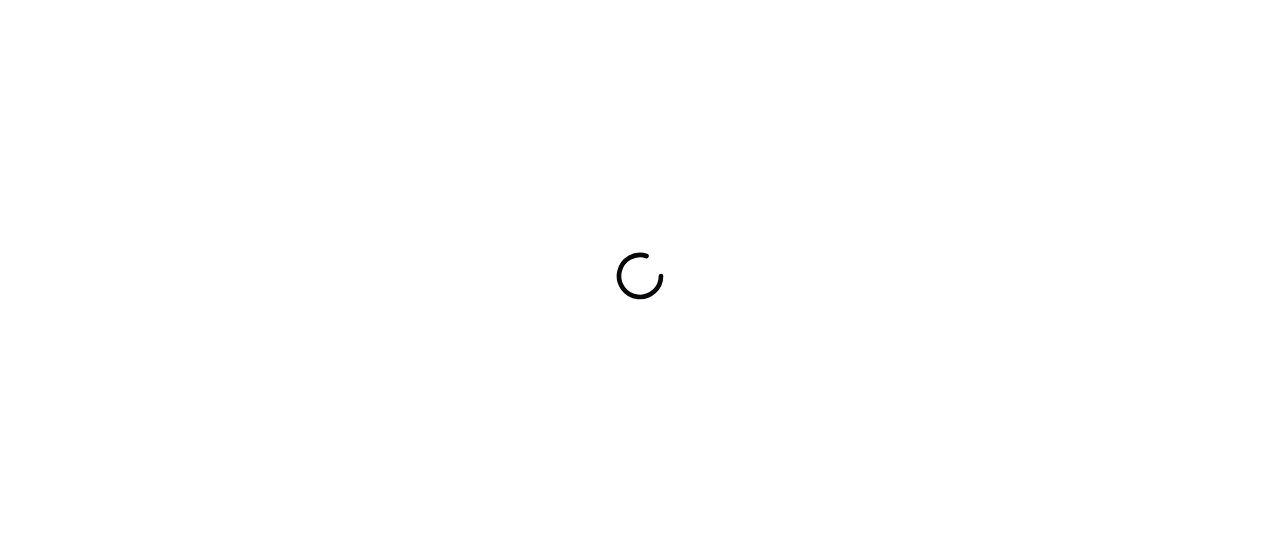 scroll, scrollTop: 0, scrollLeft: 0, axis: both 